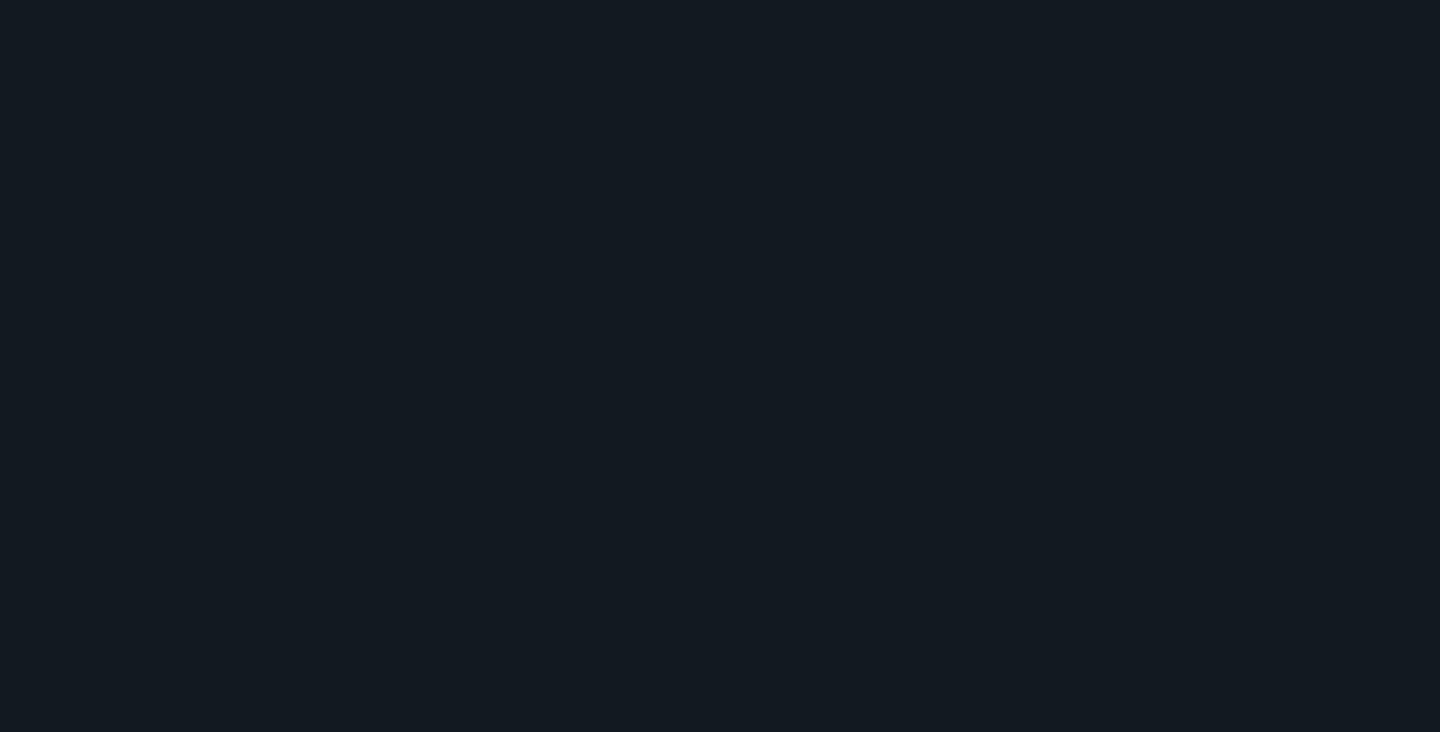 scroll, scrollTop: 0, scrollLeft: 0, axis: both 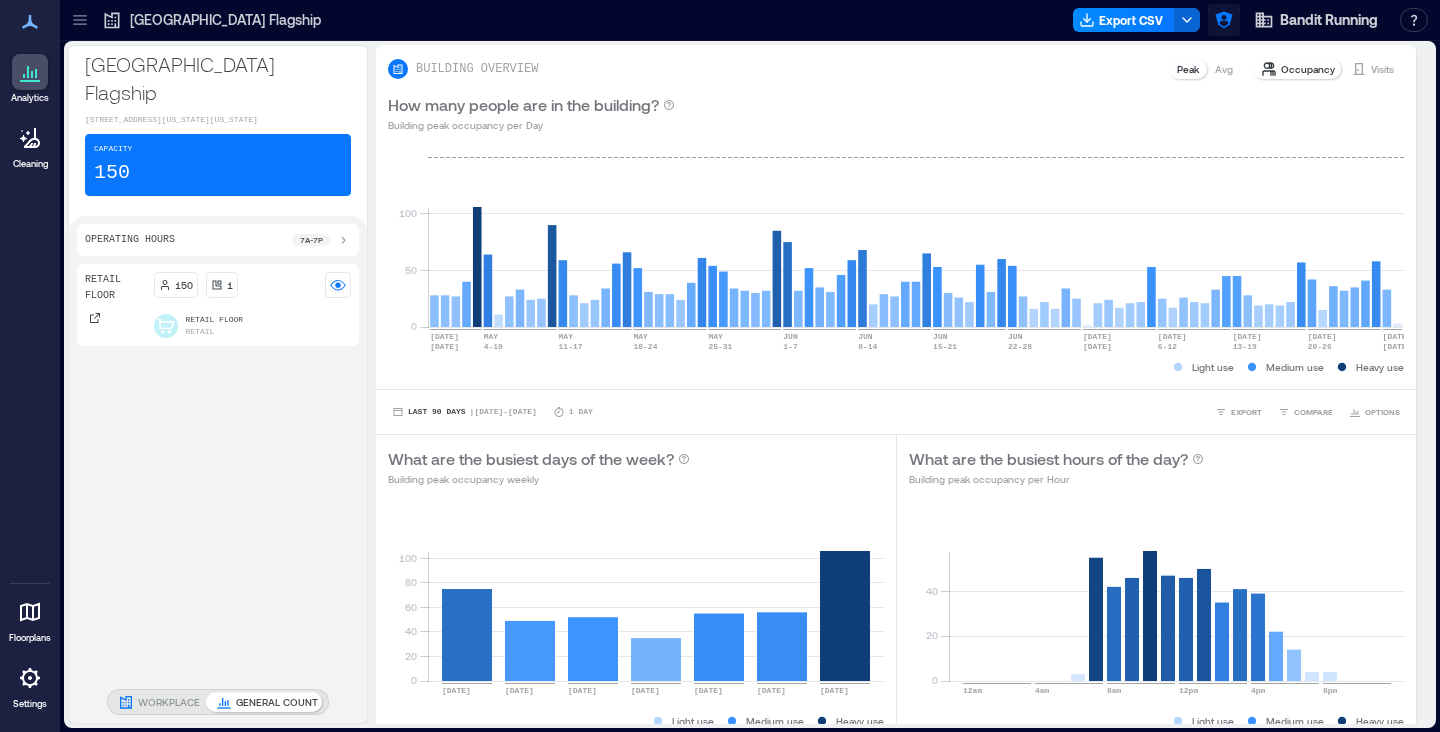 click 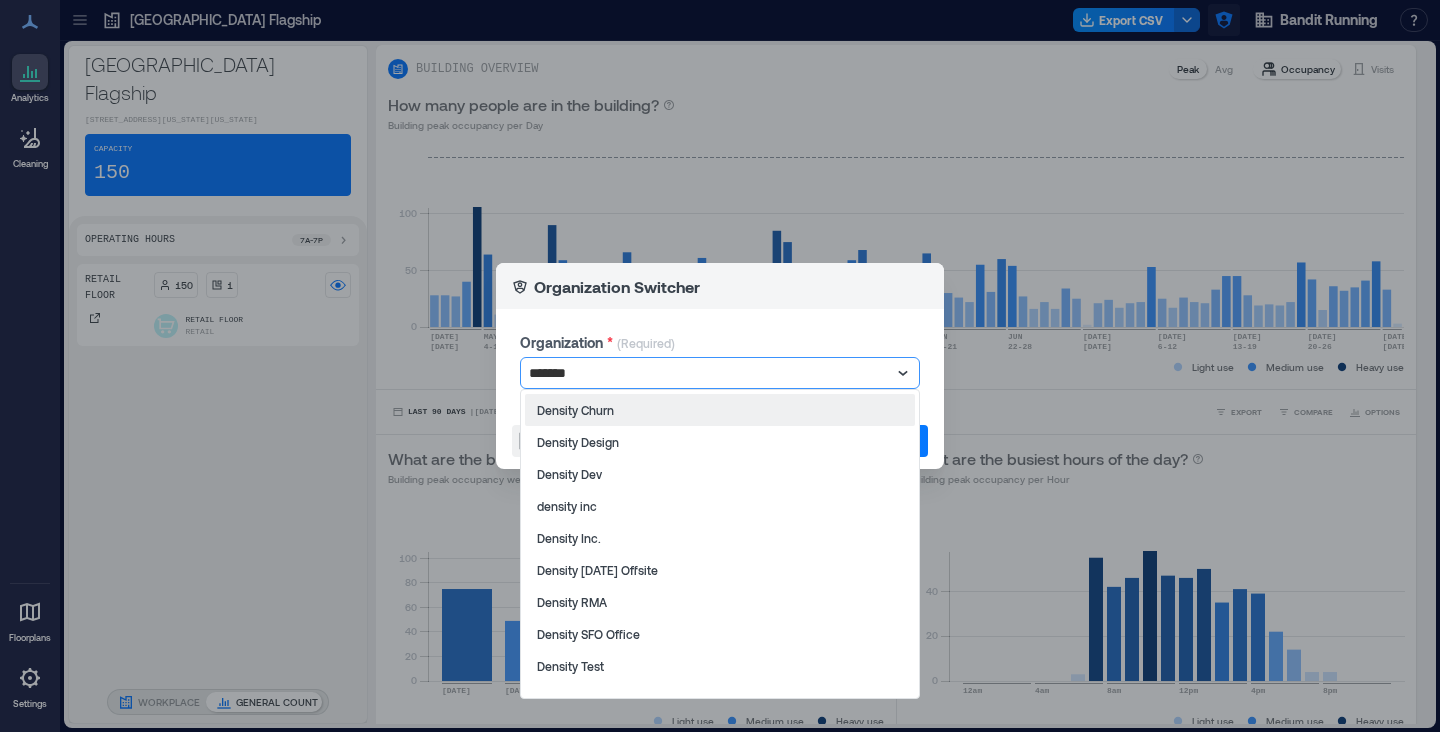 type on "*******" 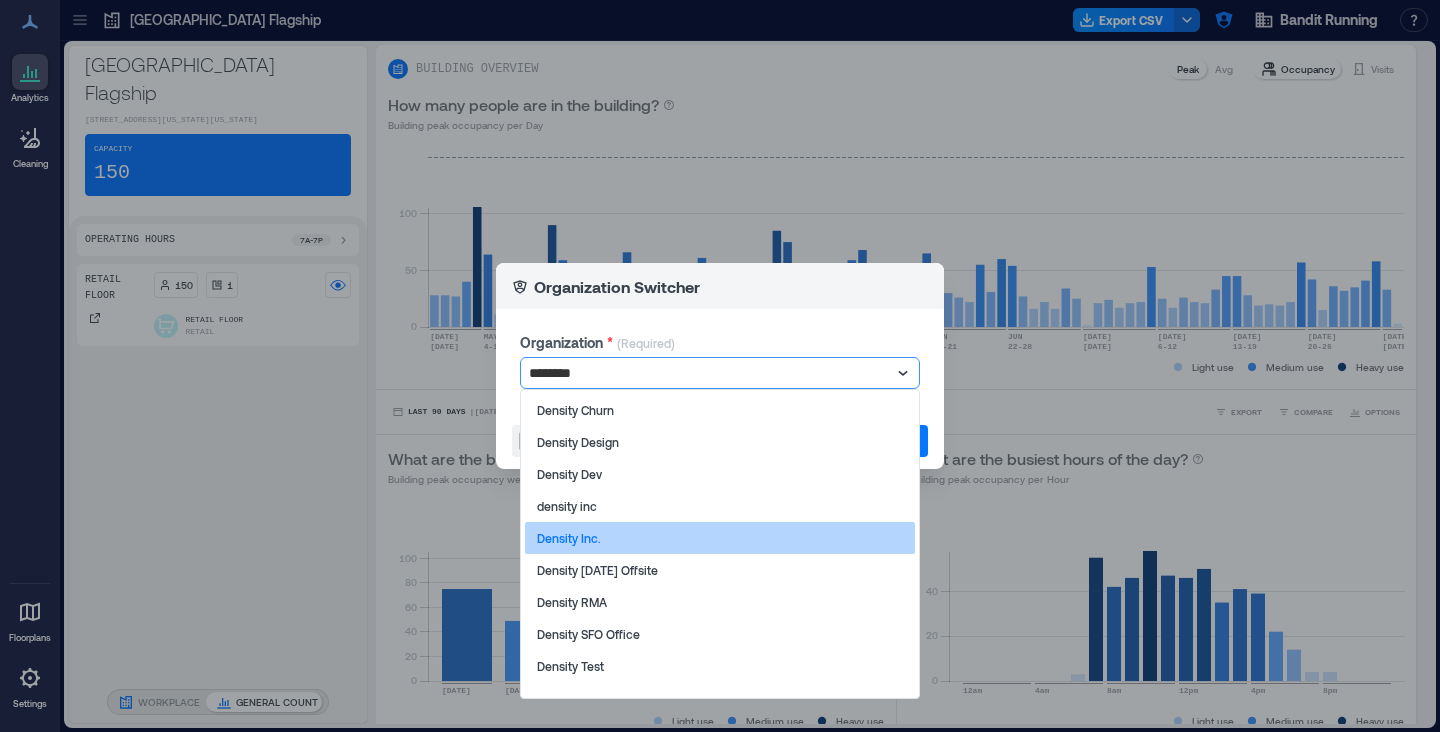 click on "Density Inc." at bounding box center [720, 538] 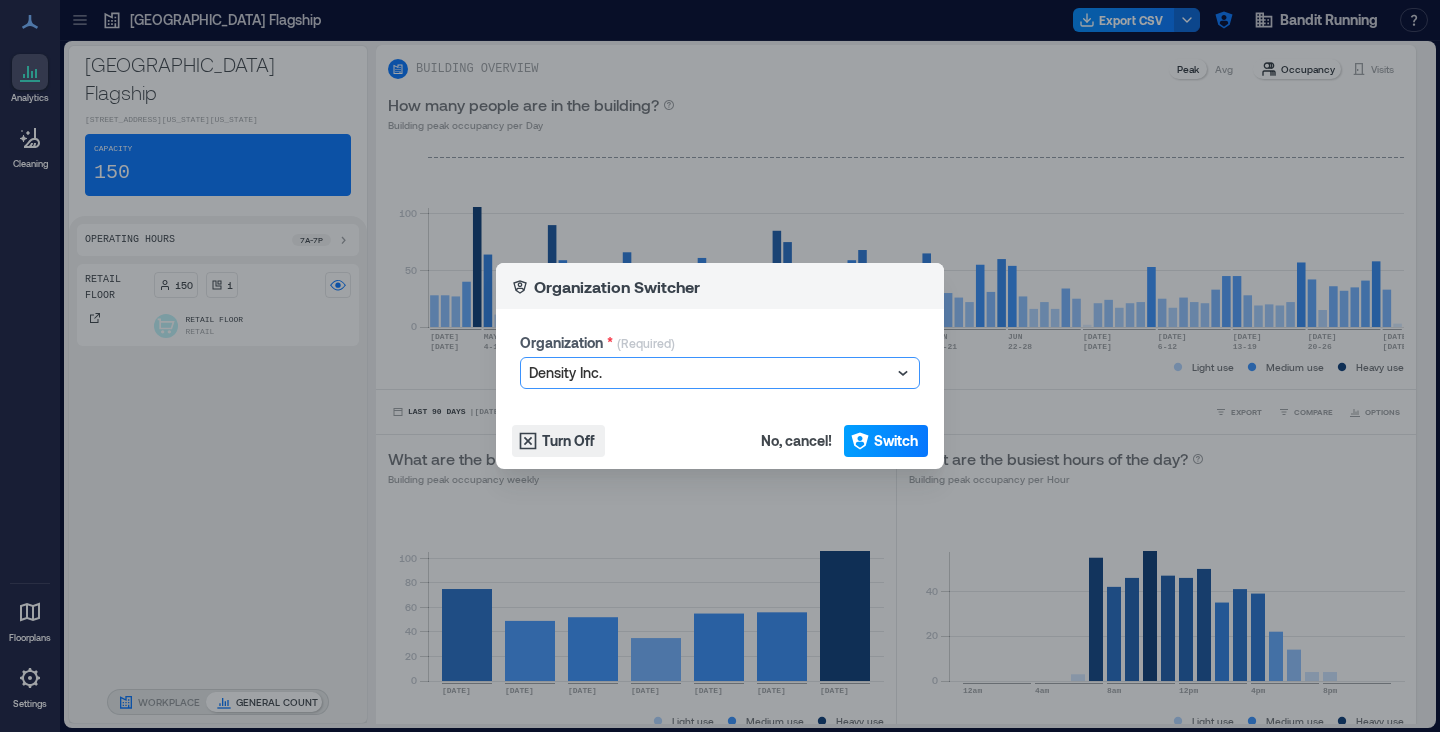 click on "Switch" at bounding box center [896, 441] 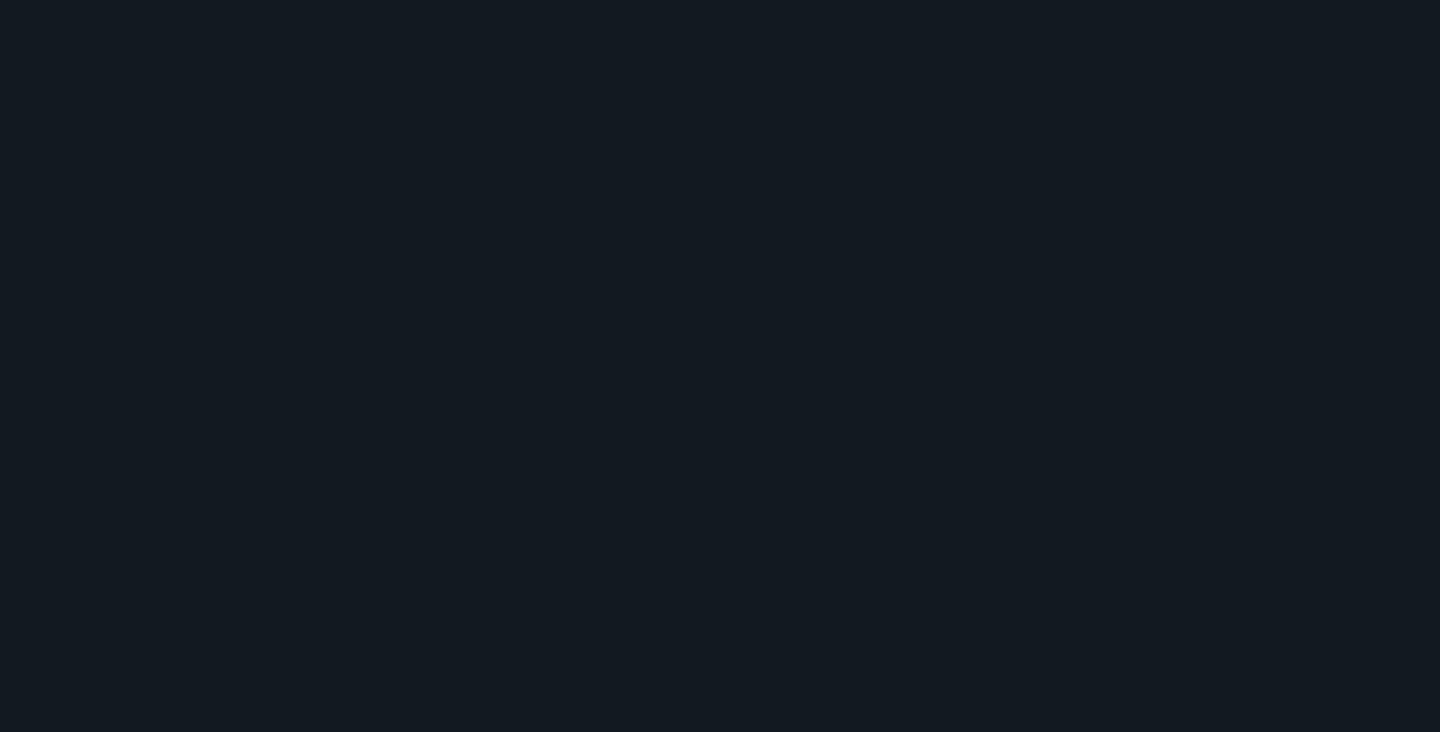 scroll, scrollTop: 0, scrollLeft: 0, axis: both 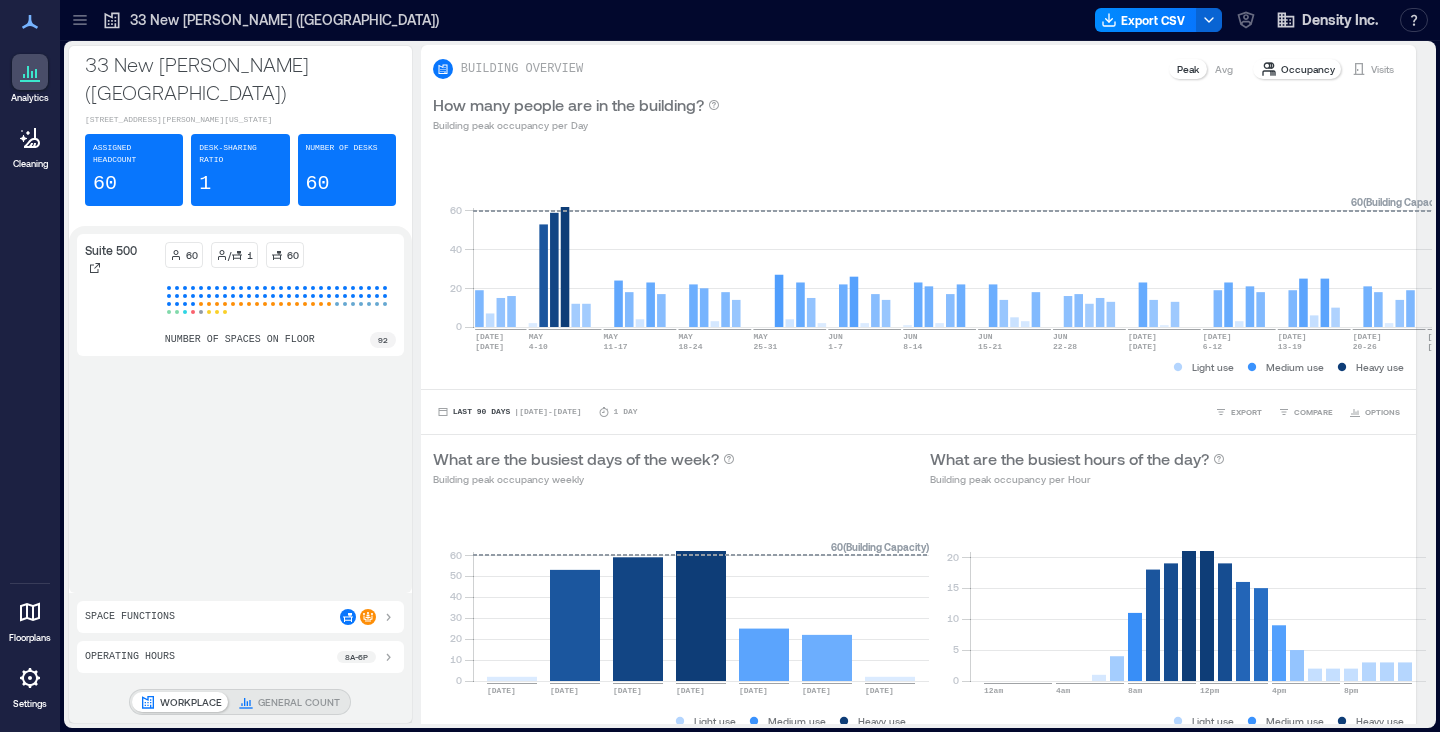 click 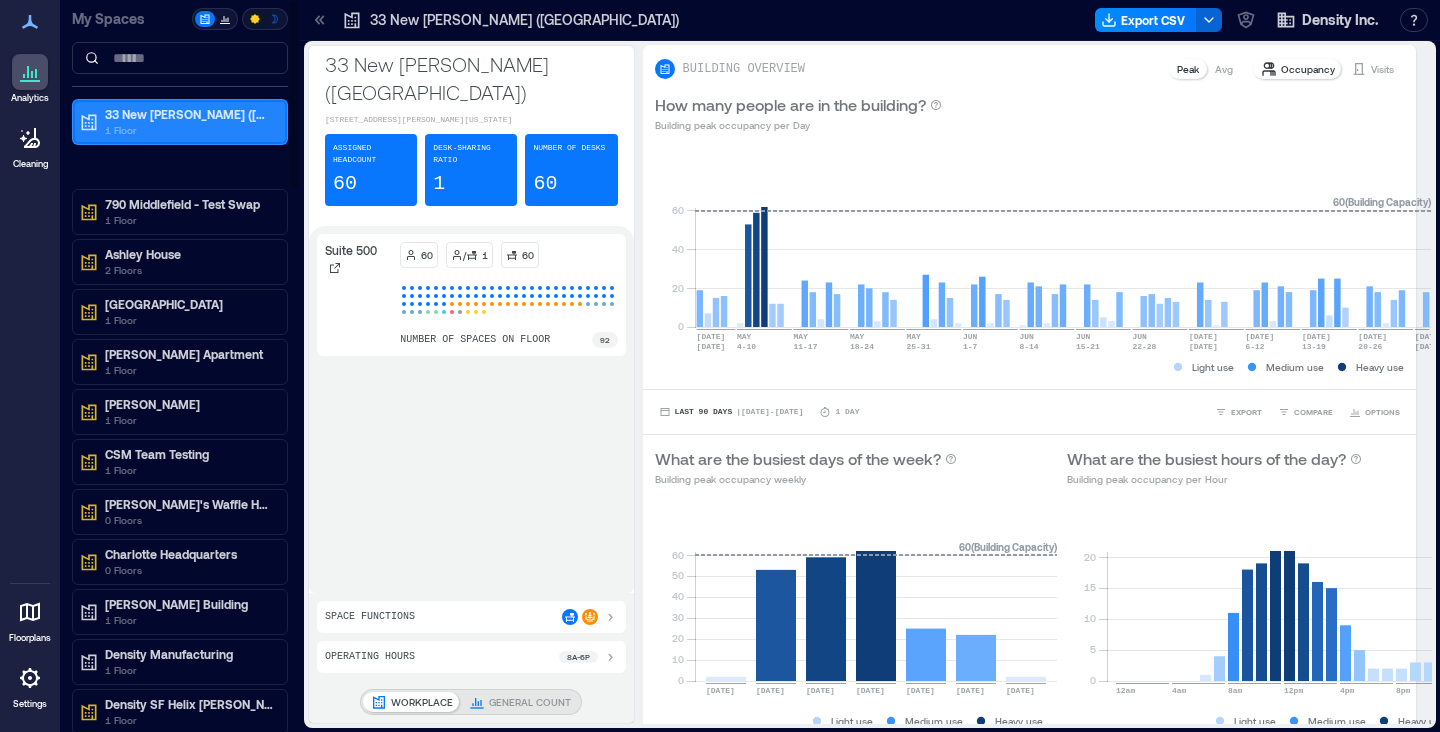 click on "1 Floor" at bounding box center [189, 130] 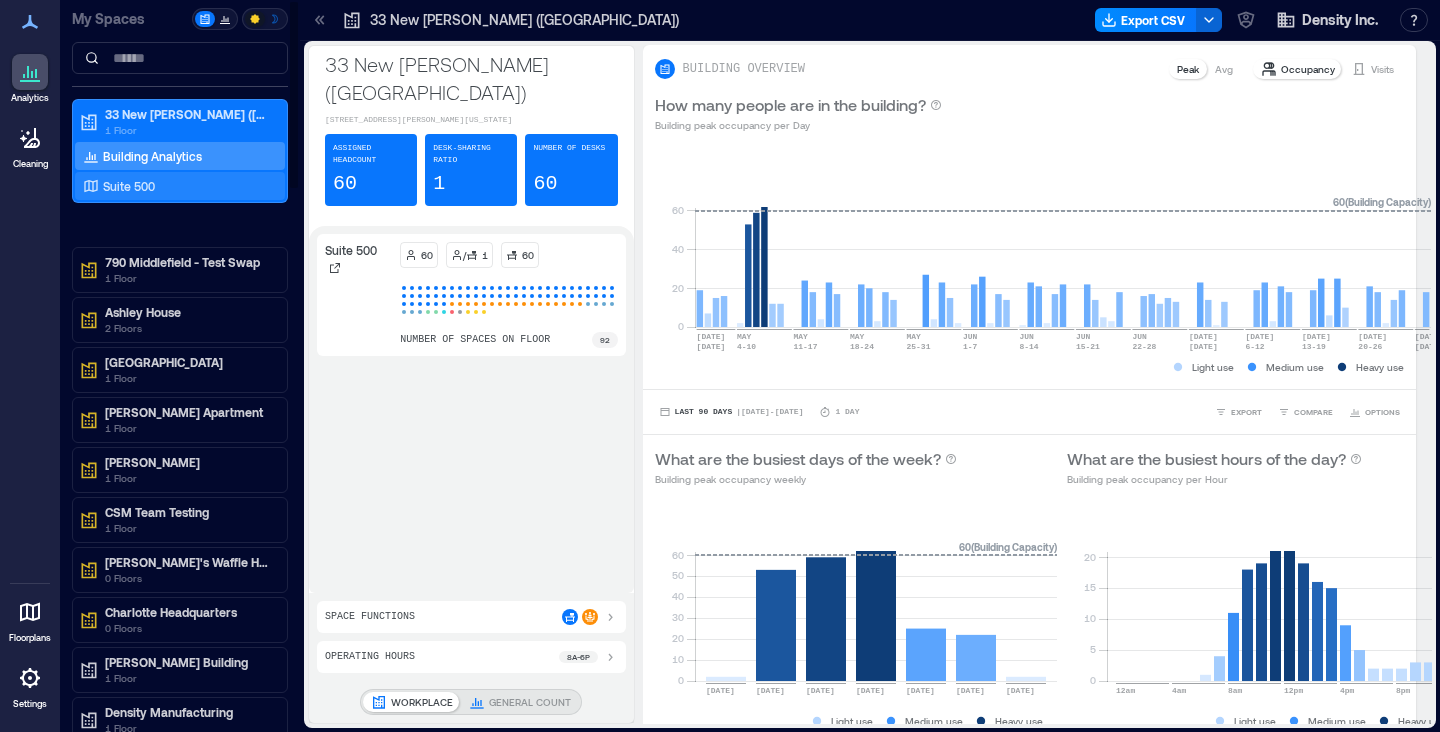 click on "Suite 500" at bounding box center [129, 186] 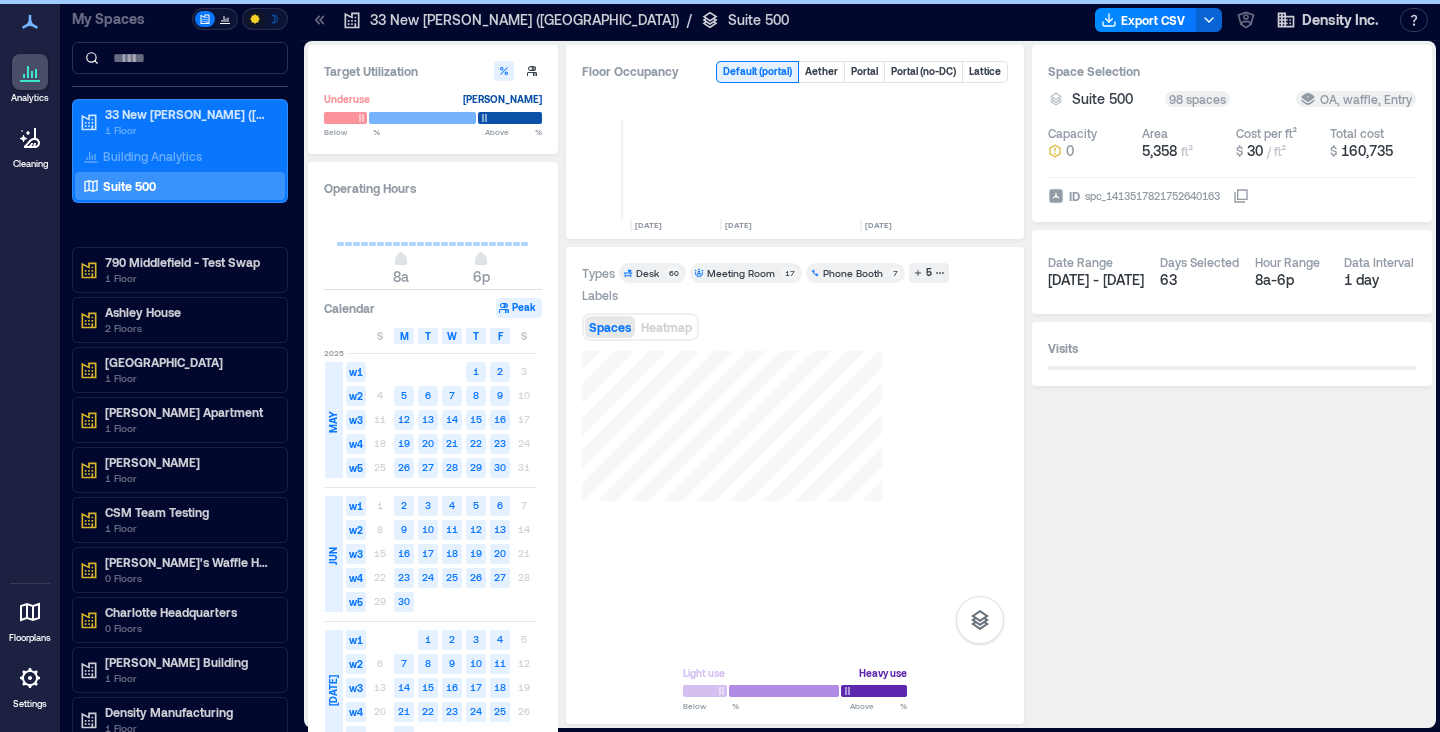 scroll, scrollTop: 0, scrollLeft: 571, axis: horizontal 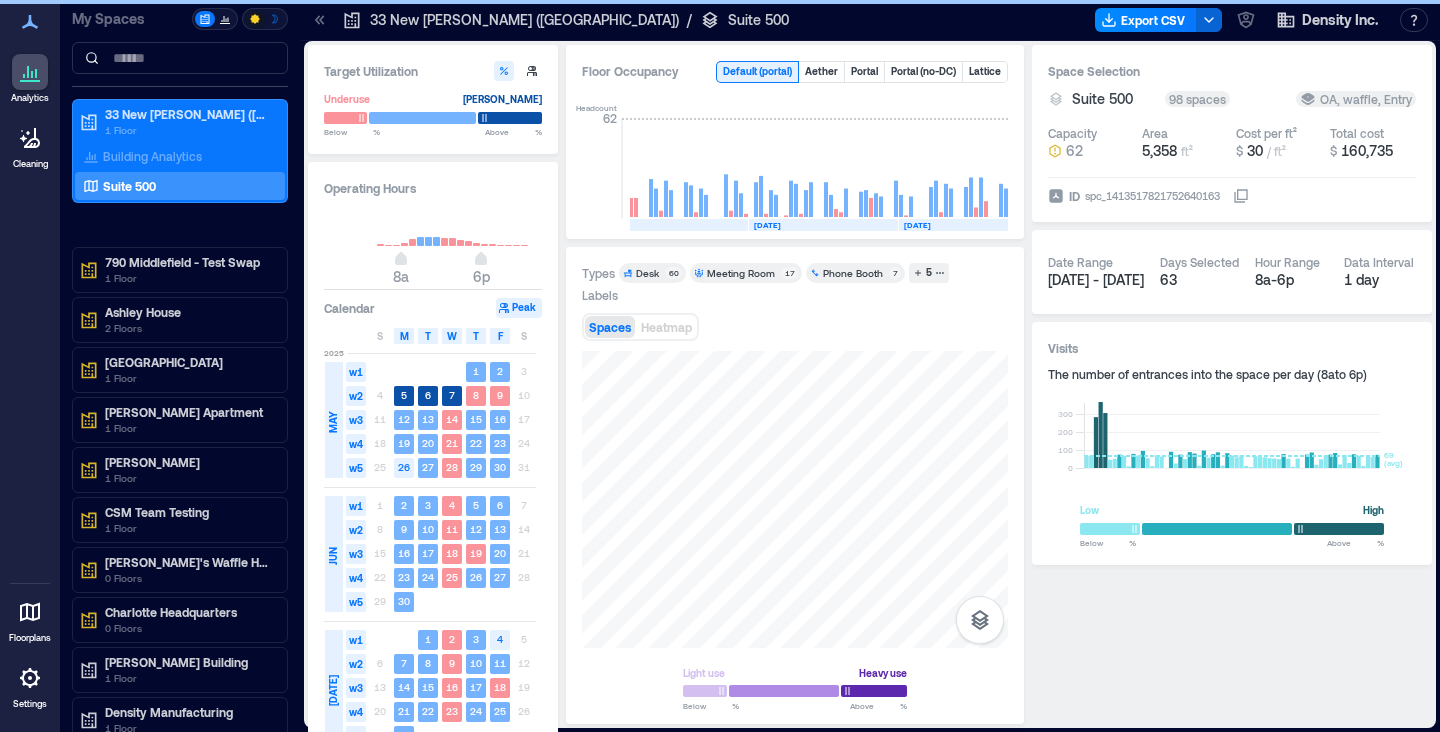 click on "Spaces Heatmap" at bounding box center (640, 327) 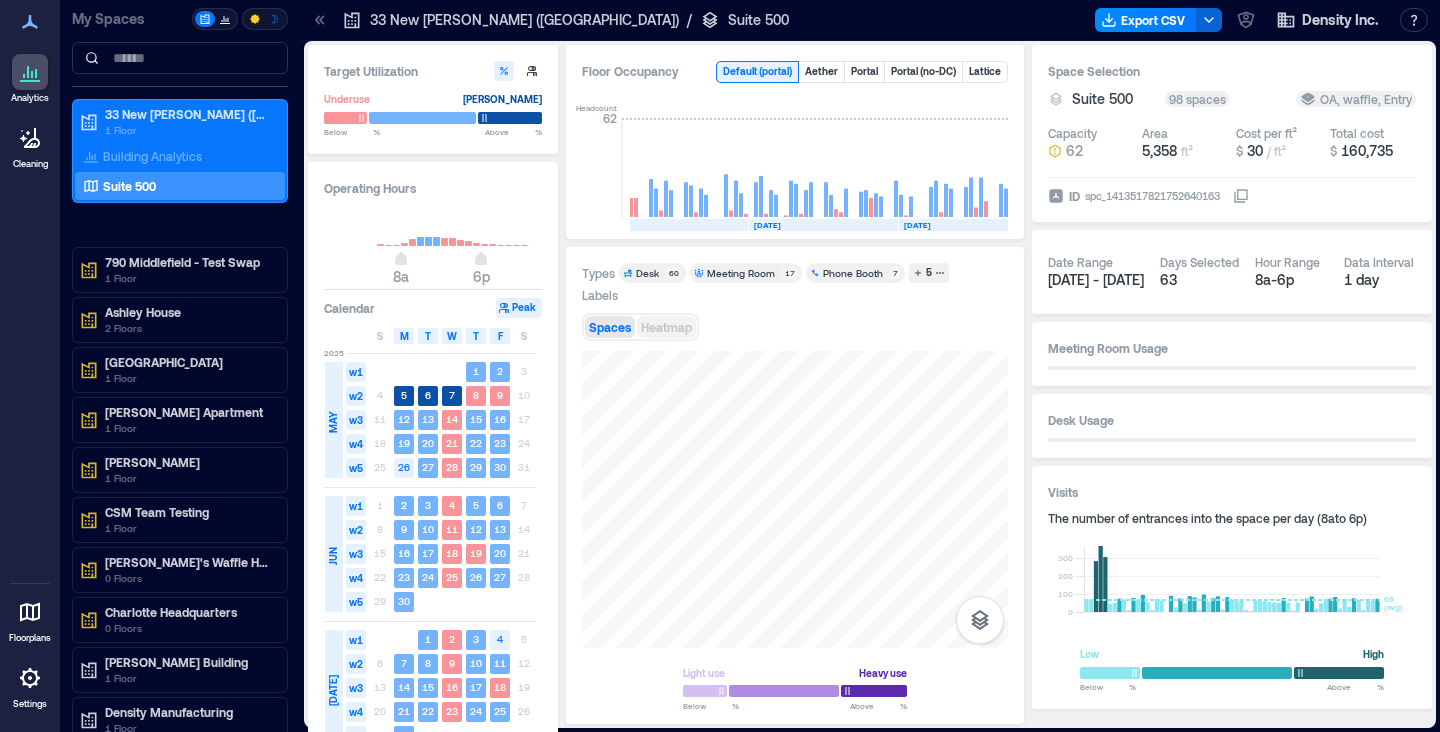 click on "Heatmap" at bounding box center (666, 327) 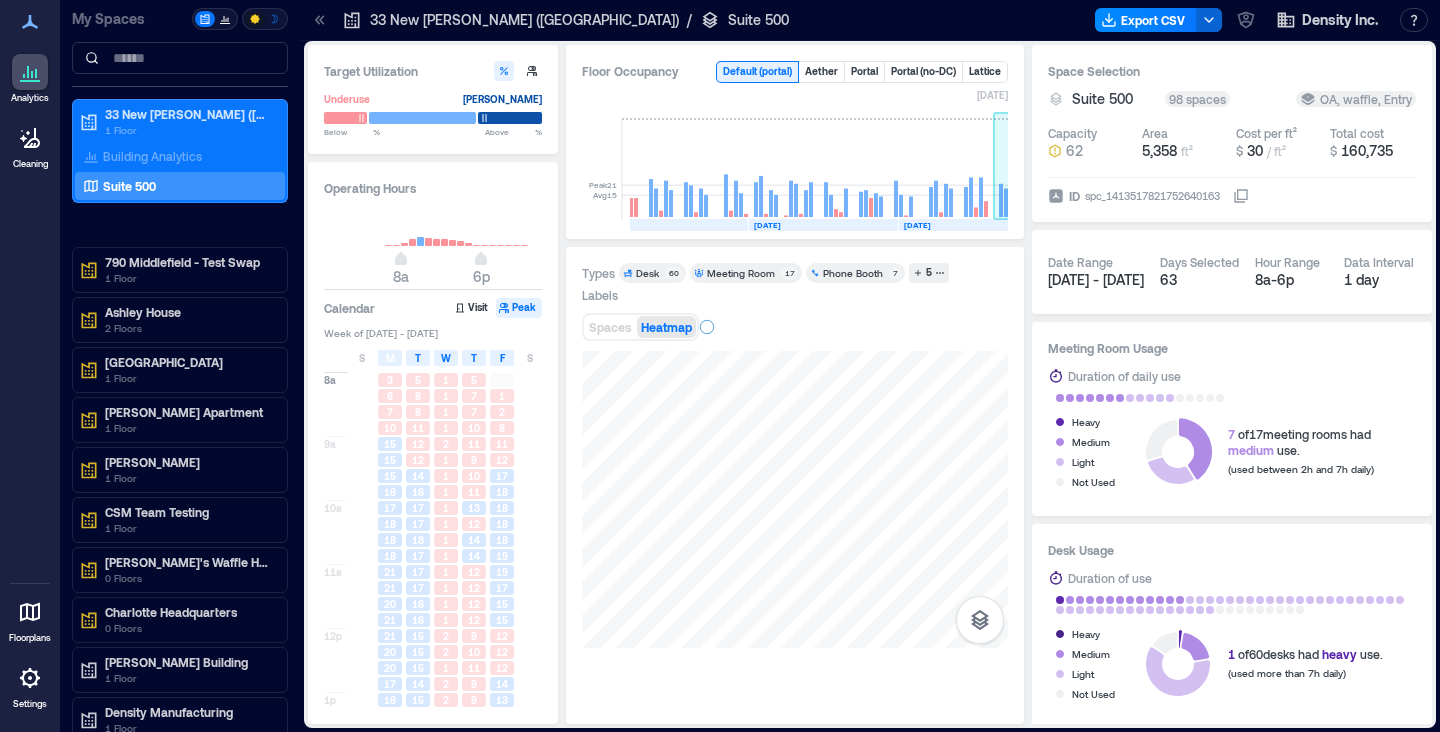 click 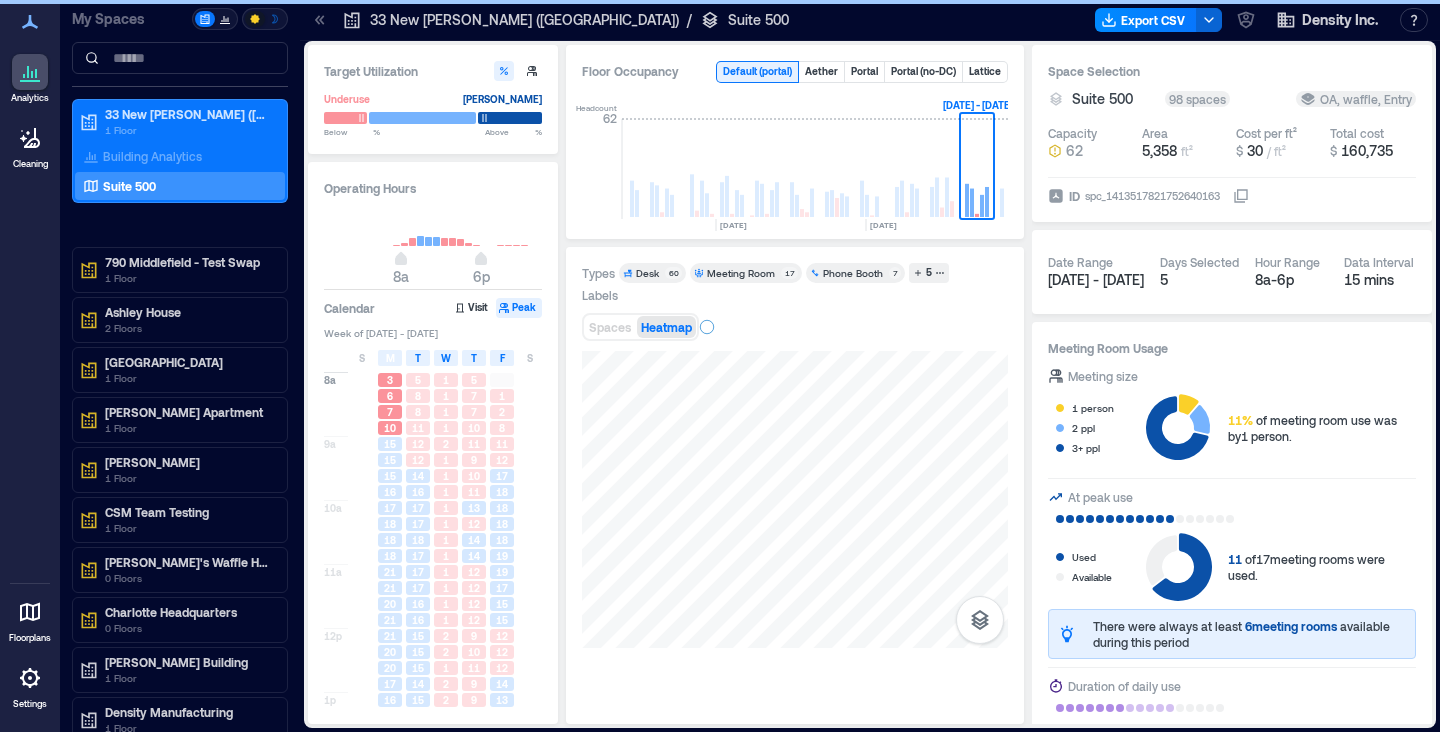scroll, scrollTop: 0, scrollLeft: 607, axis: horizontal 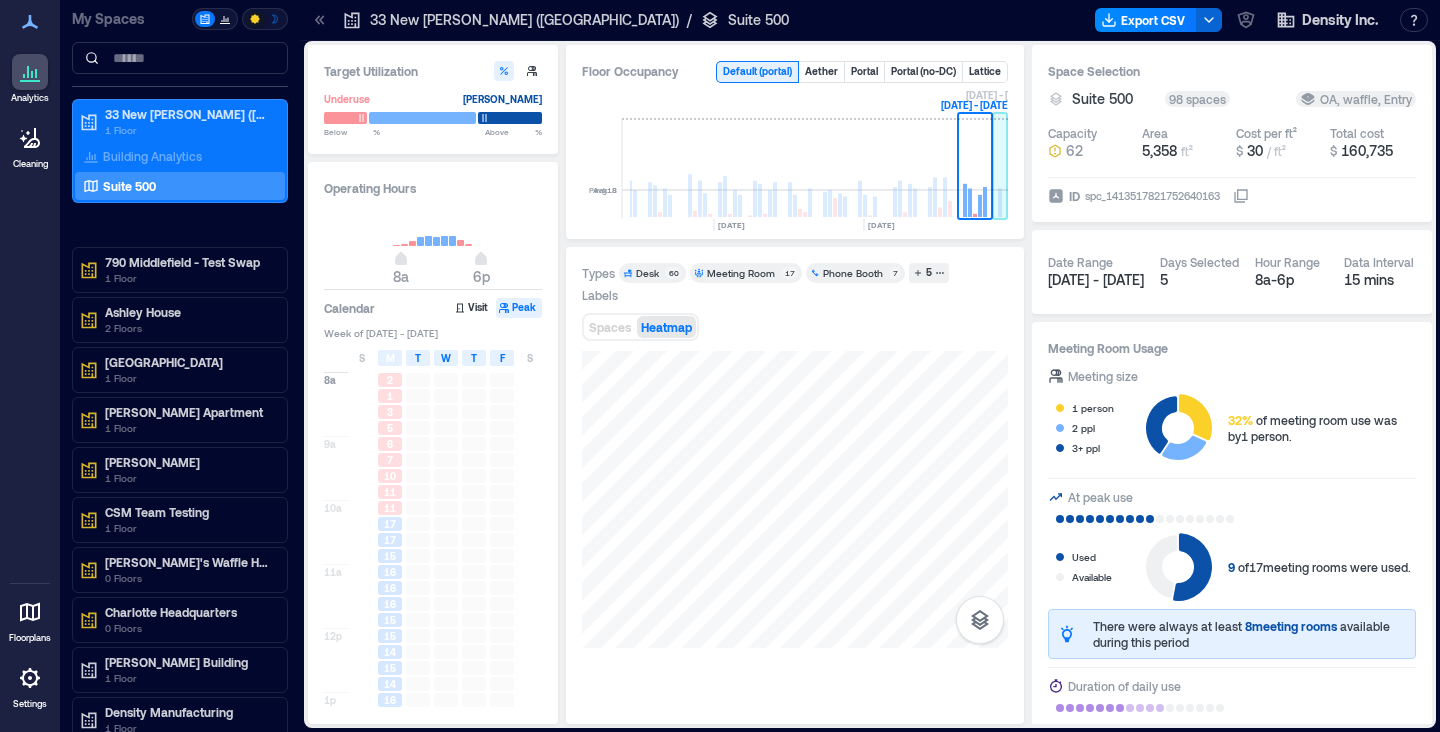 click 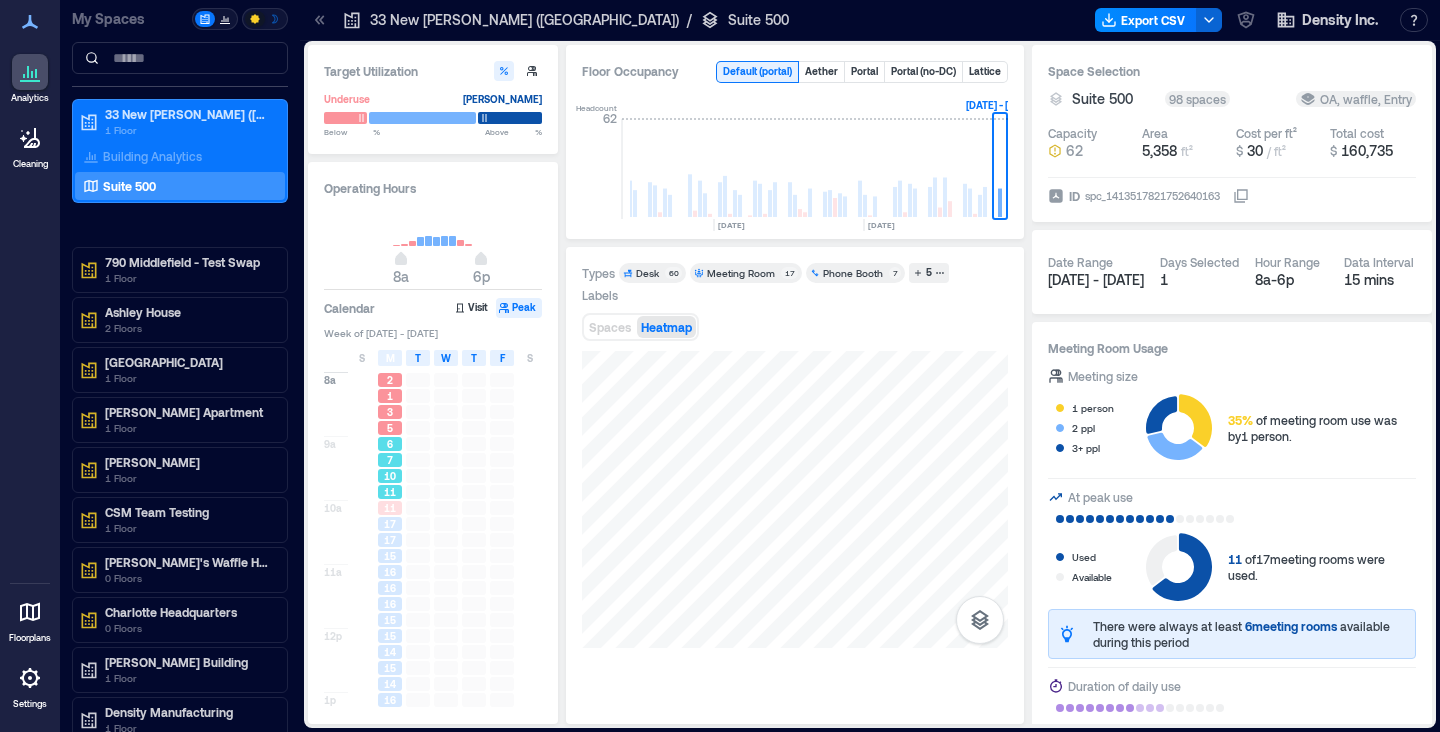 click on "7" at bounding box center [390, 460] 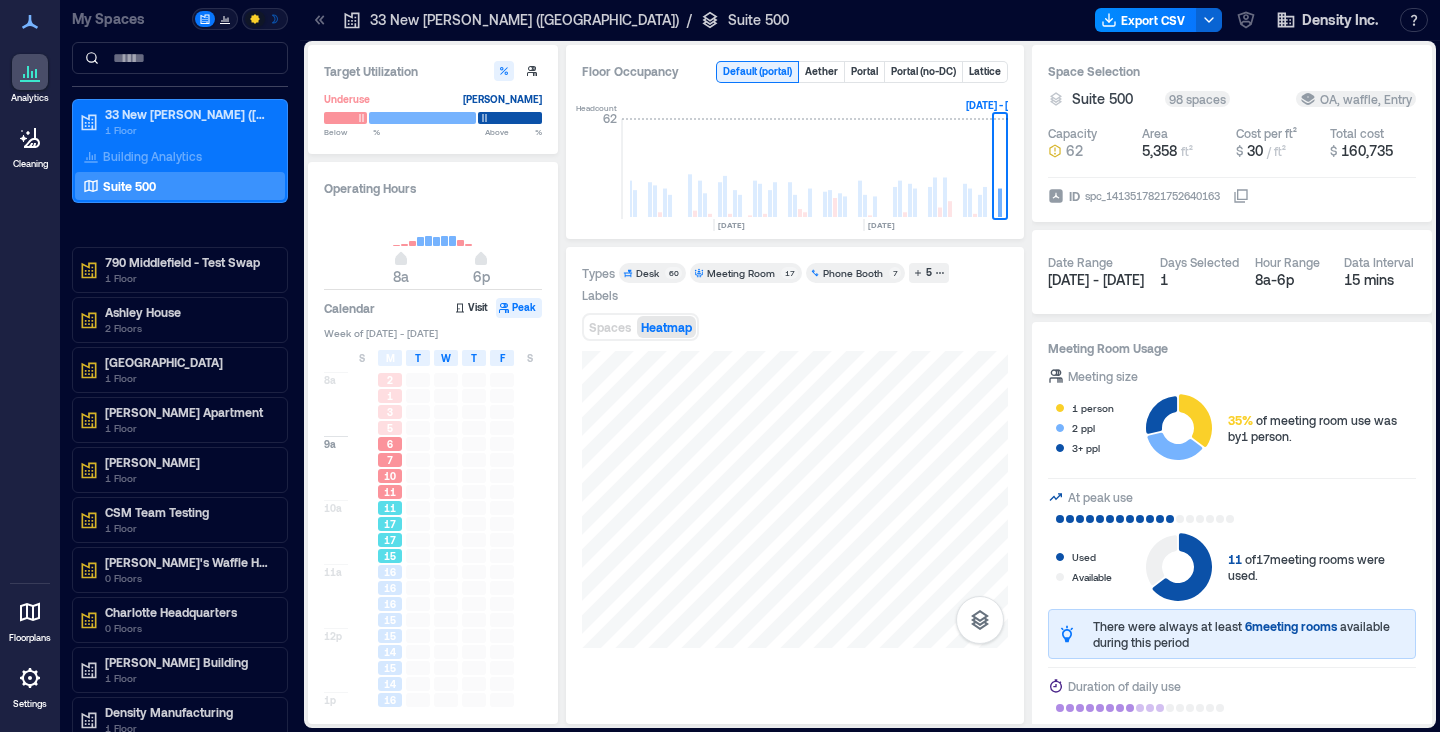 click on "11" at bounding box center [390, 508] 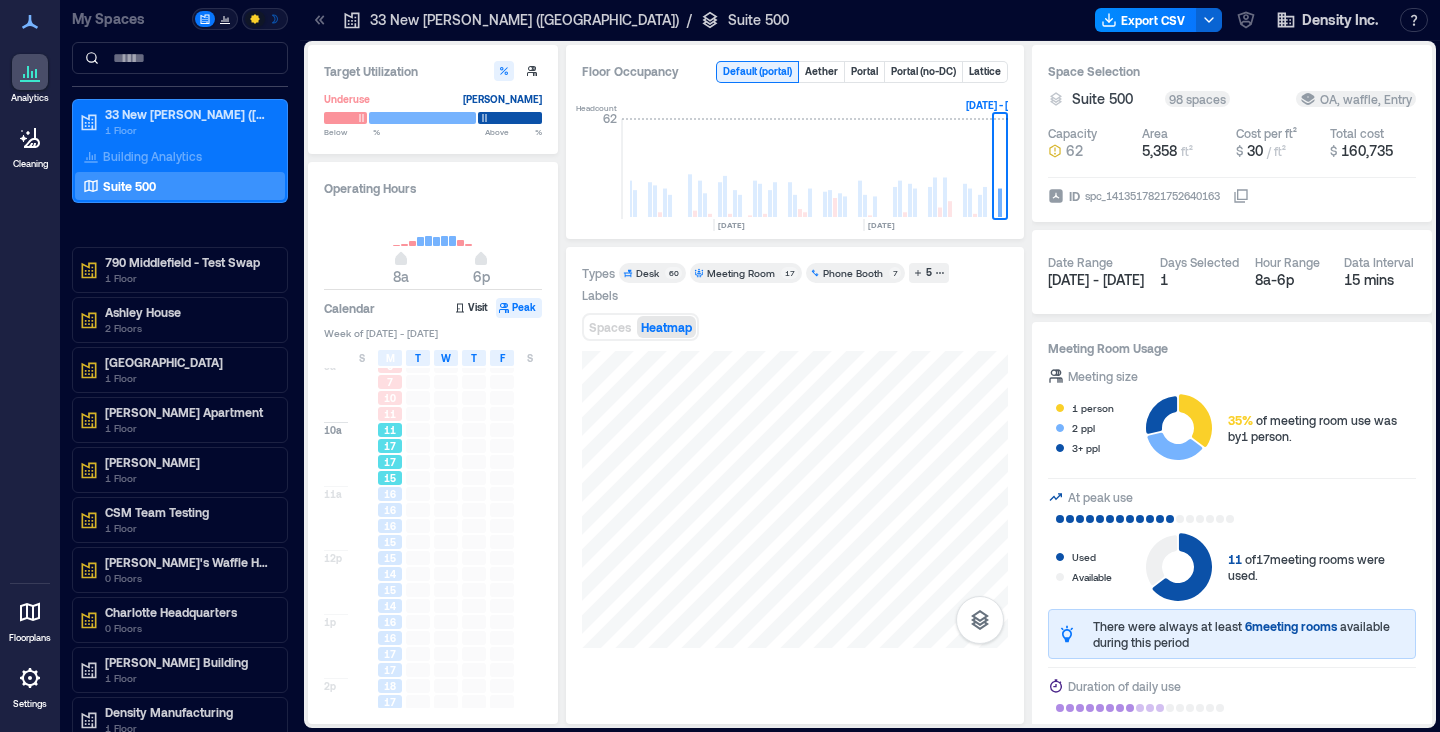 scroll, scrollTop: 97, scrollLeft: 0, axis: vertical 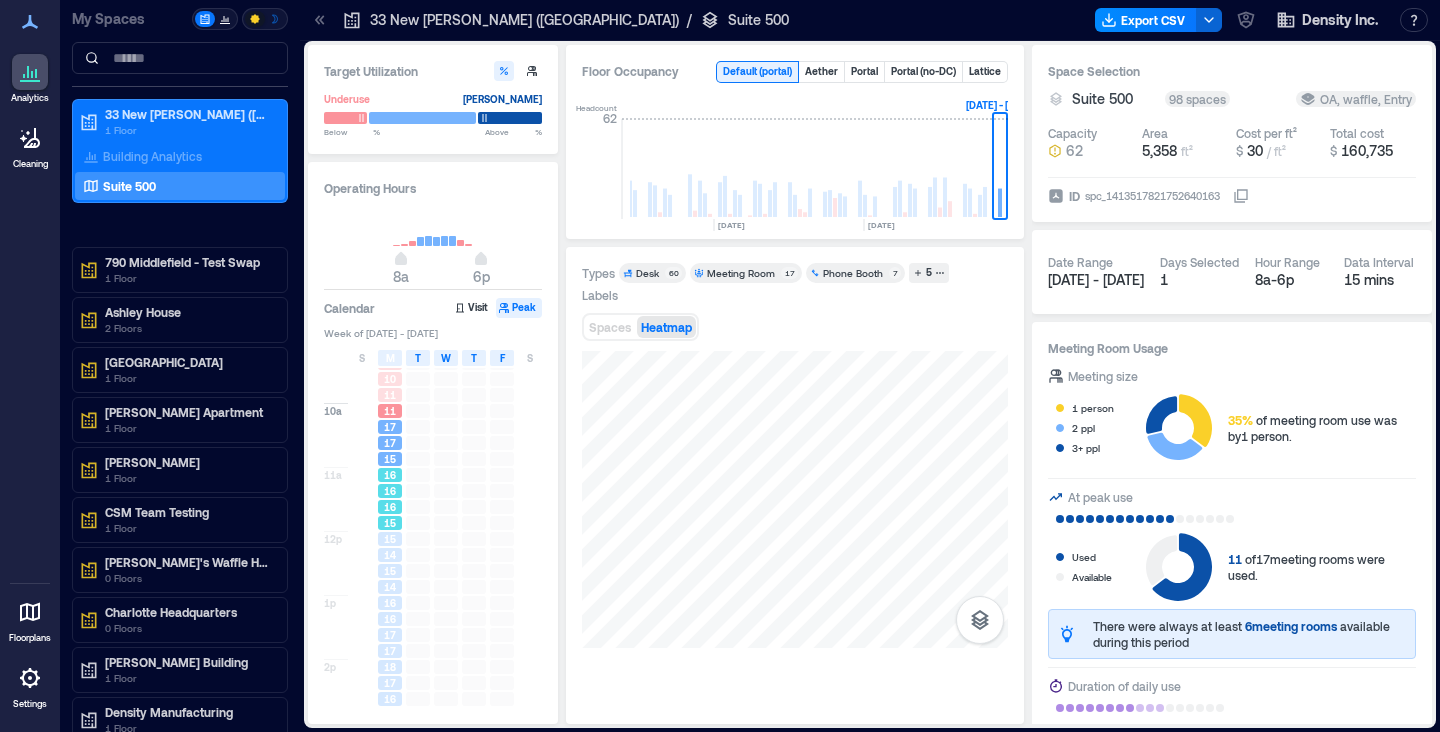 click on "16" at bounding box center [390, 491] 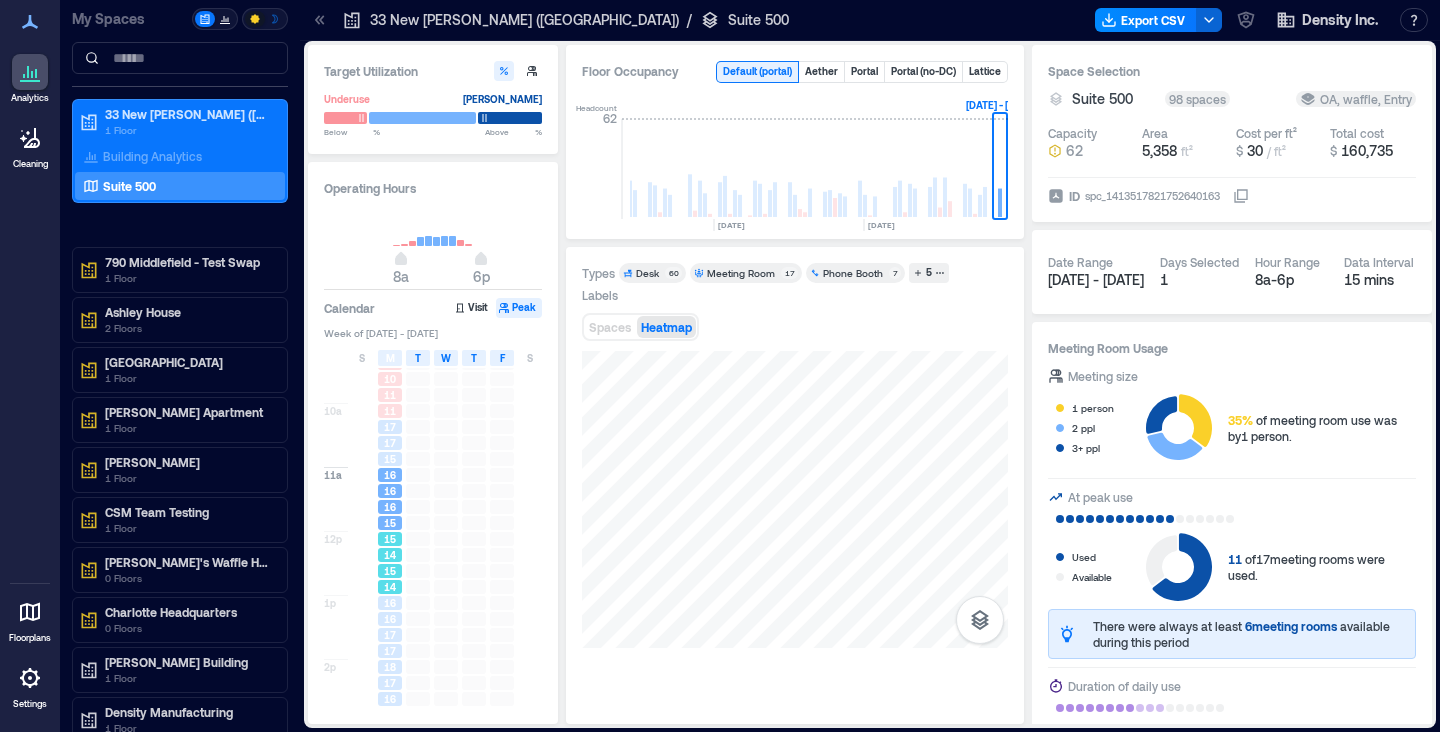 click on "15" at bounding box center [390, 539] 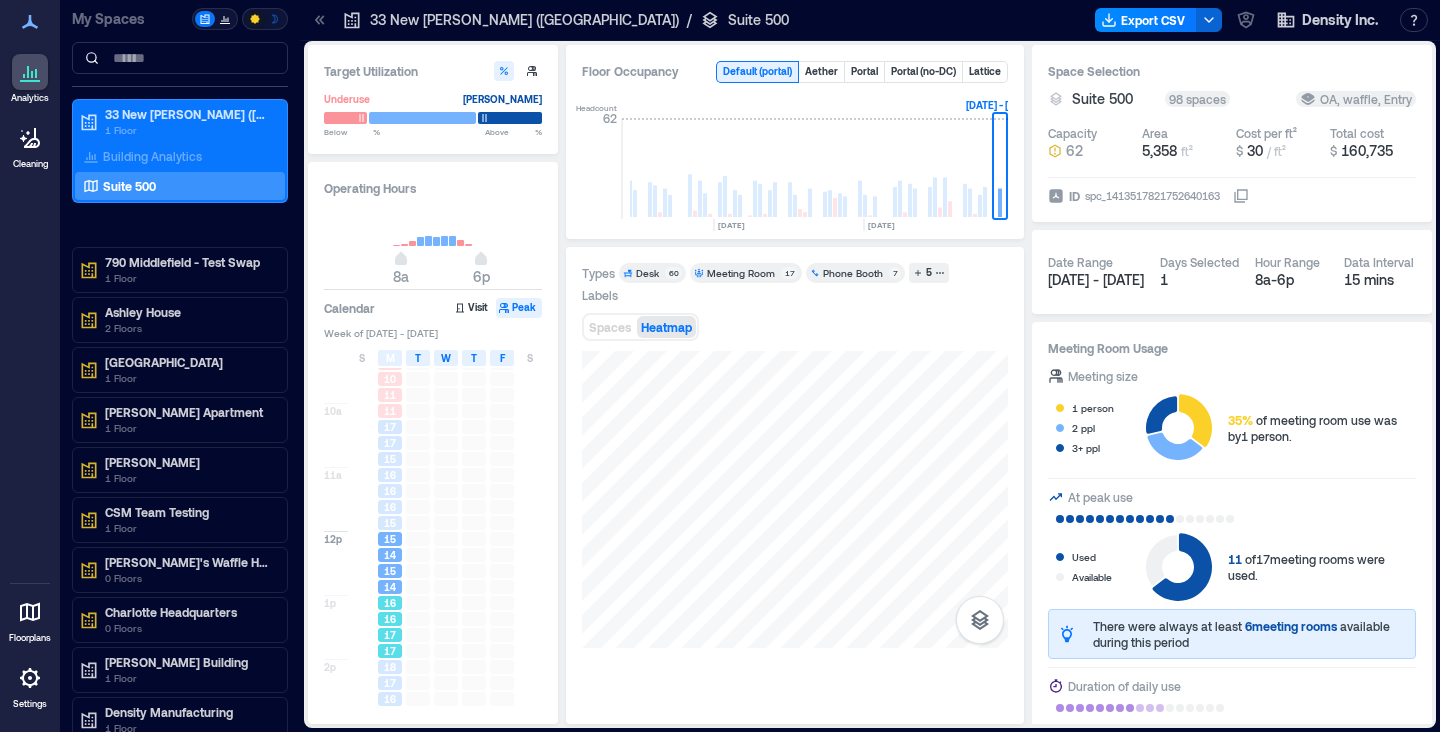 click on "16" at bounding box center (390, 603) 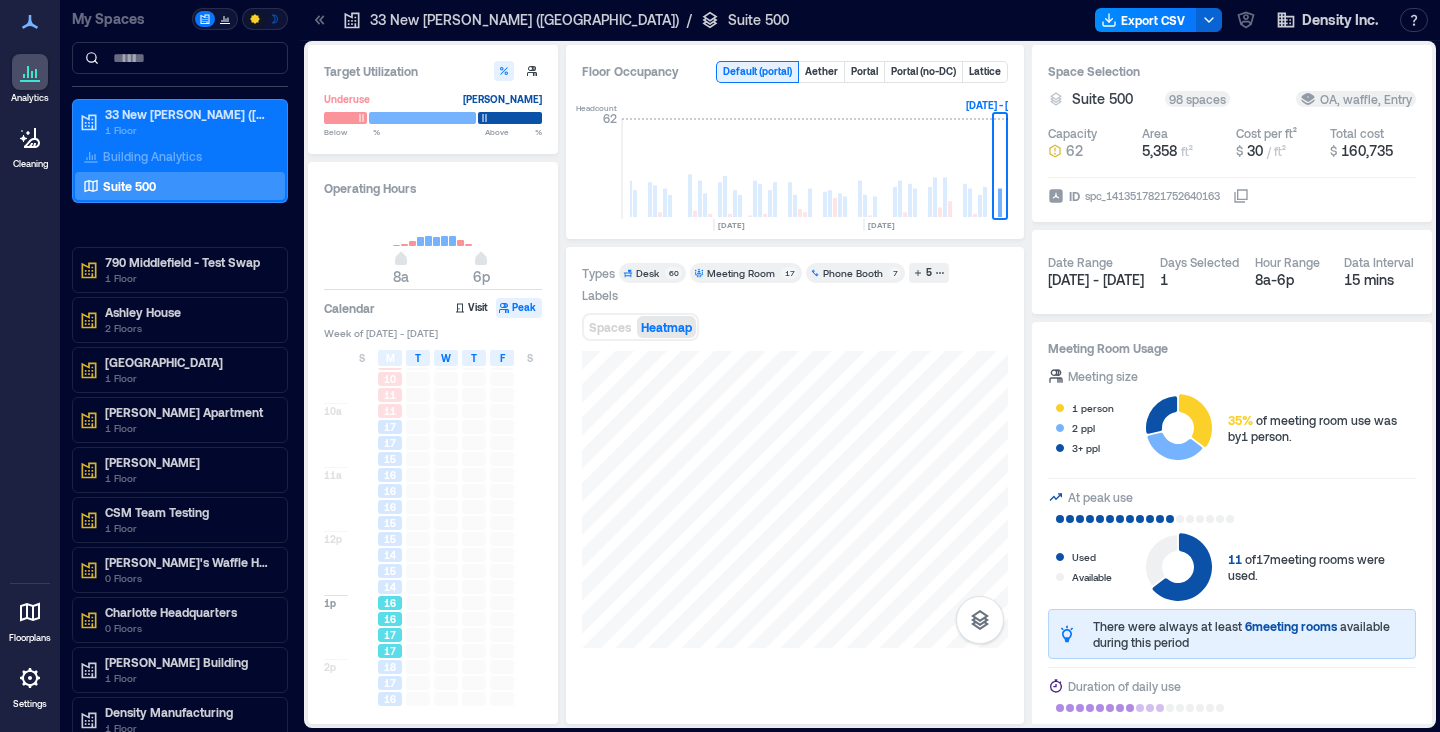 click on "17" at bounding box center [390, 651] 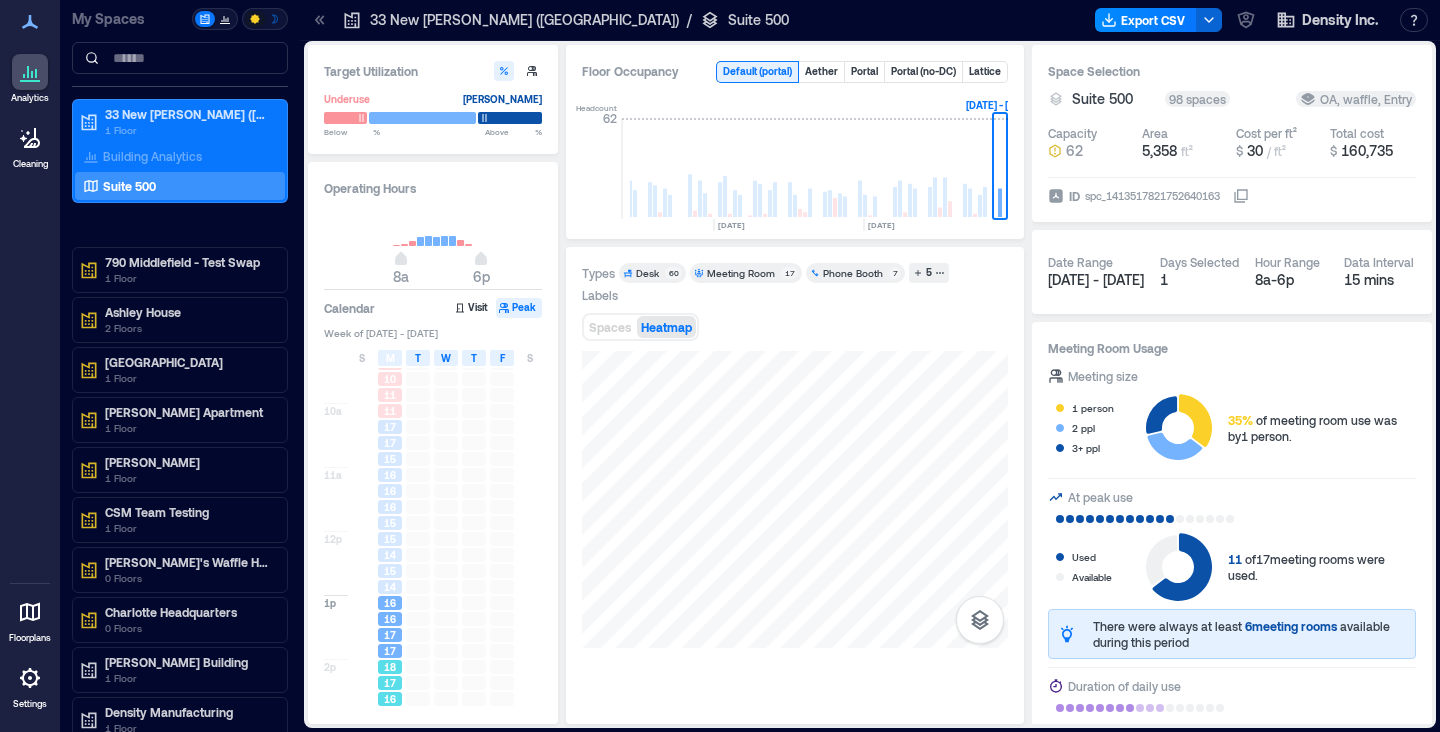 click on "18" at bounding box center (390, 667) 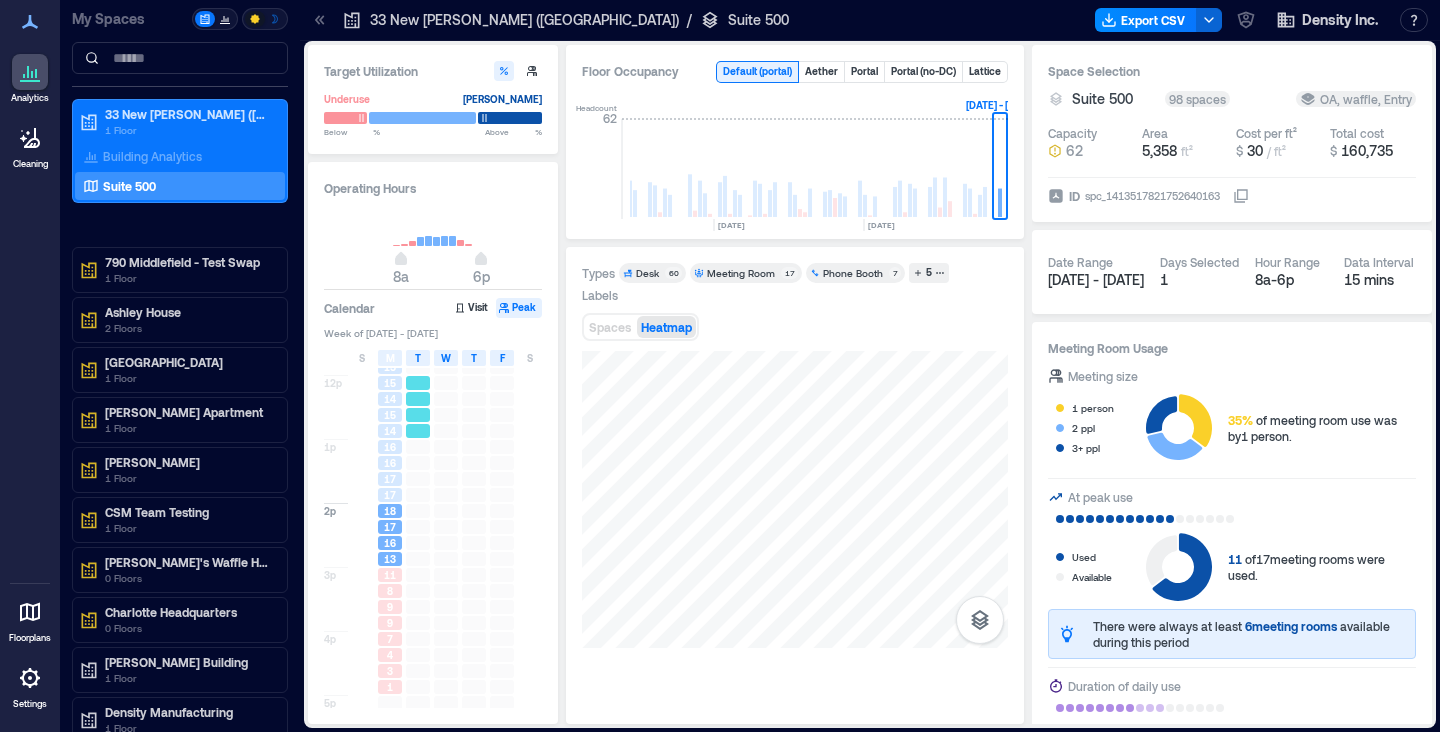 scroll, scrollTop: 305, scrollLeft: 0, axis: vertical 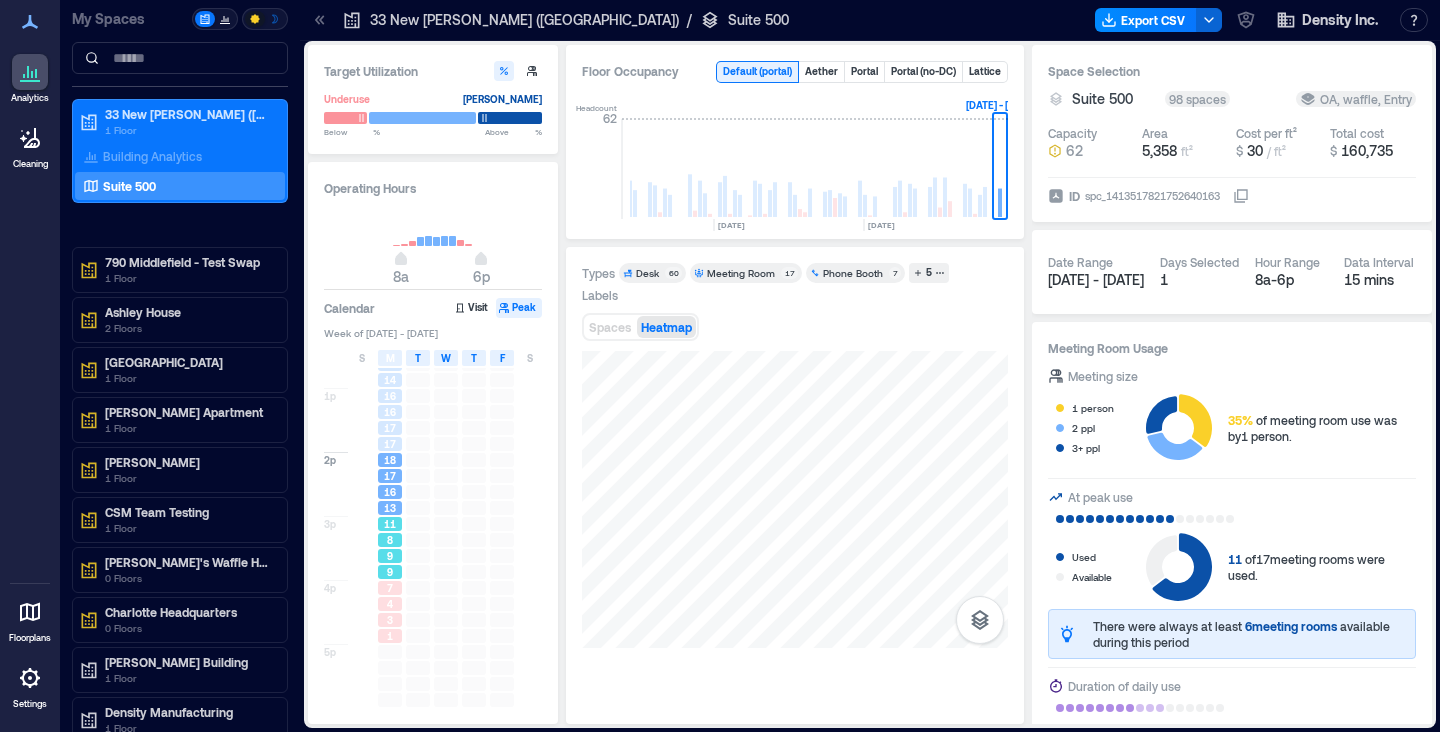 click on "11" at bounding box center (390, 524) 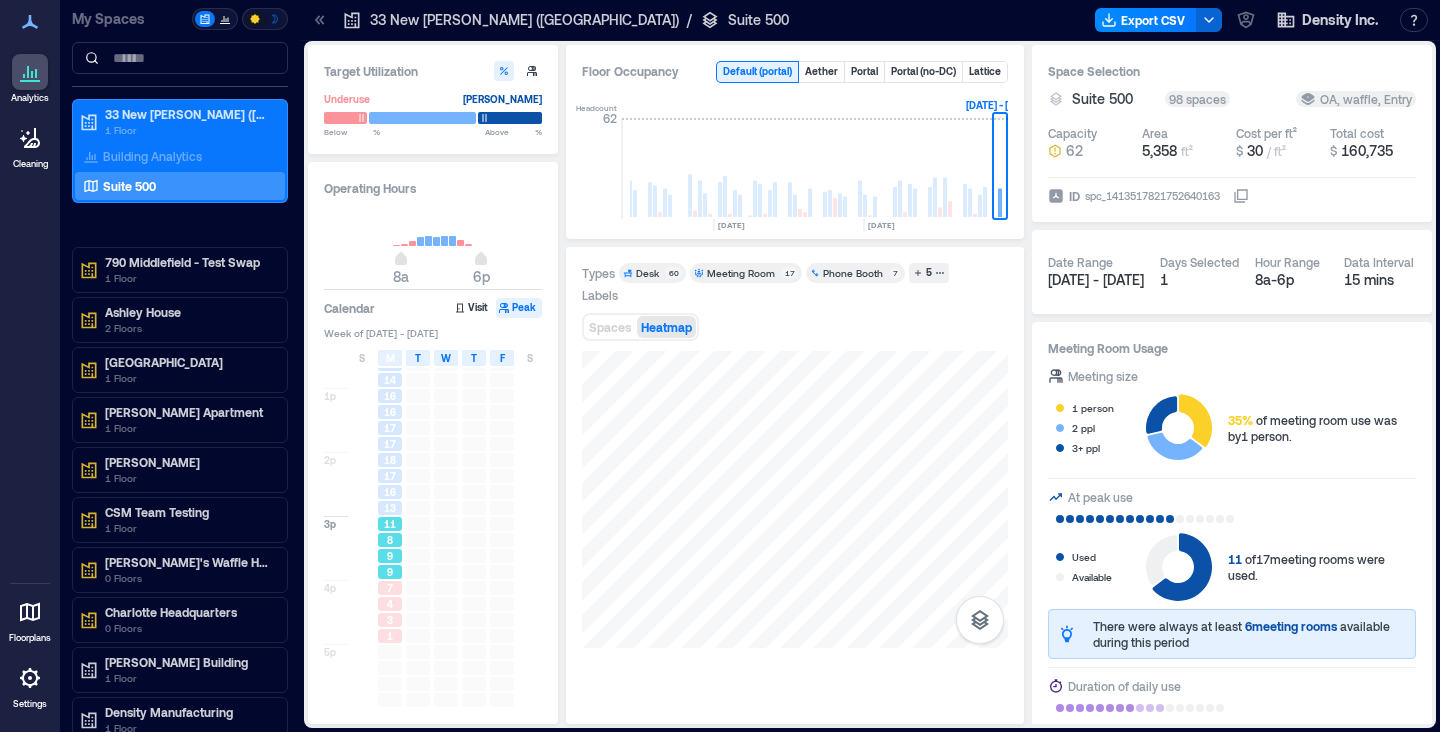 click on "9" at bounding box center (390, 572) 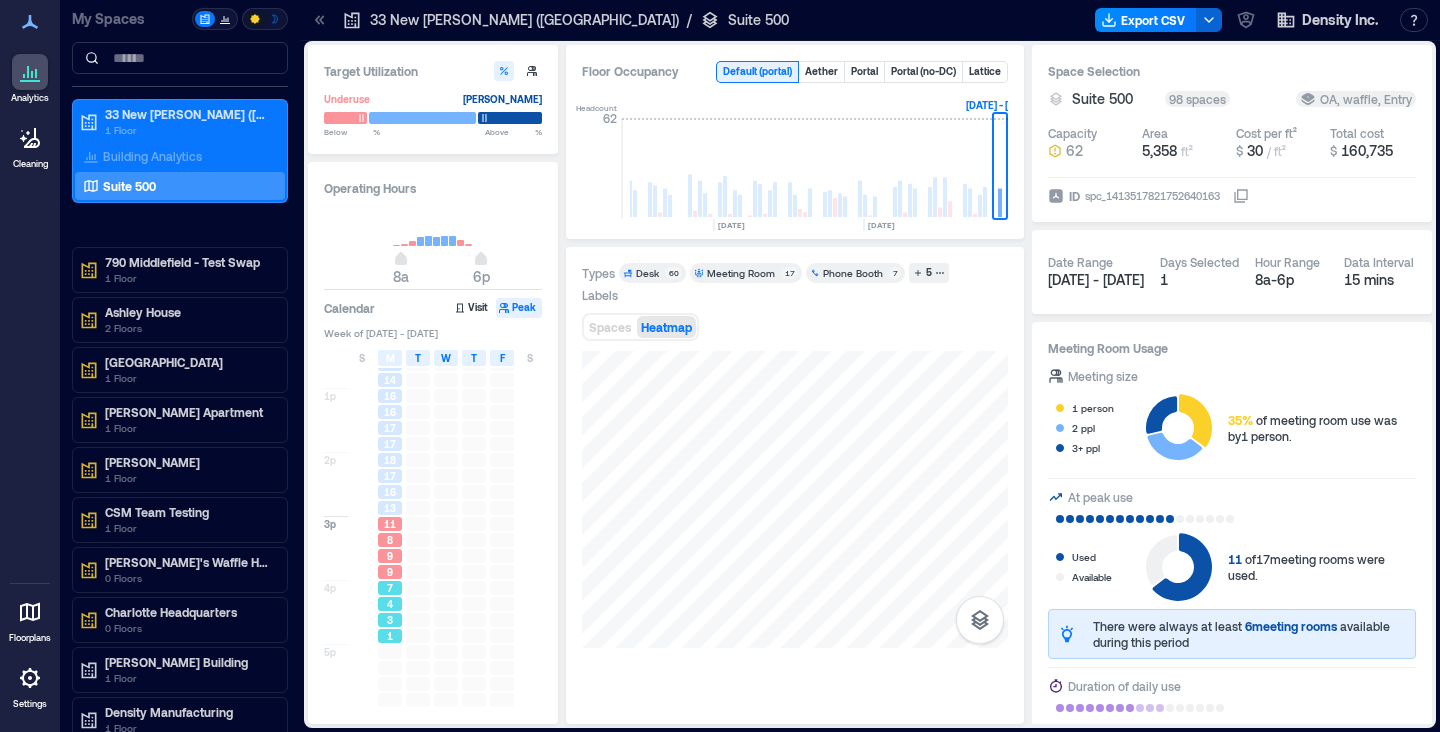 click on "4" at bounding box center (390, 604) 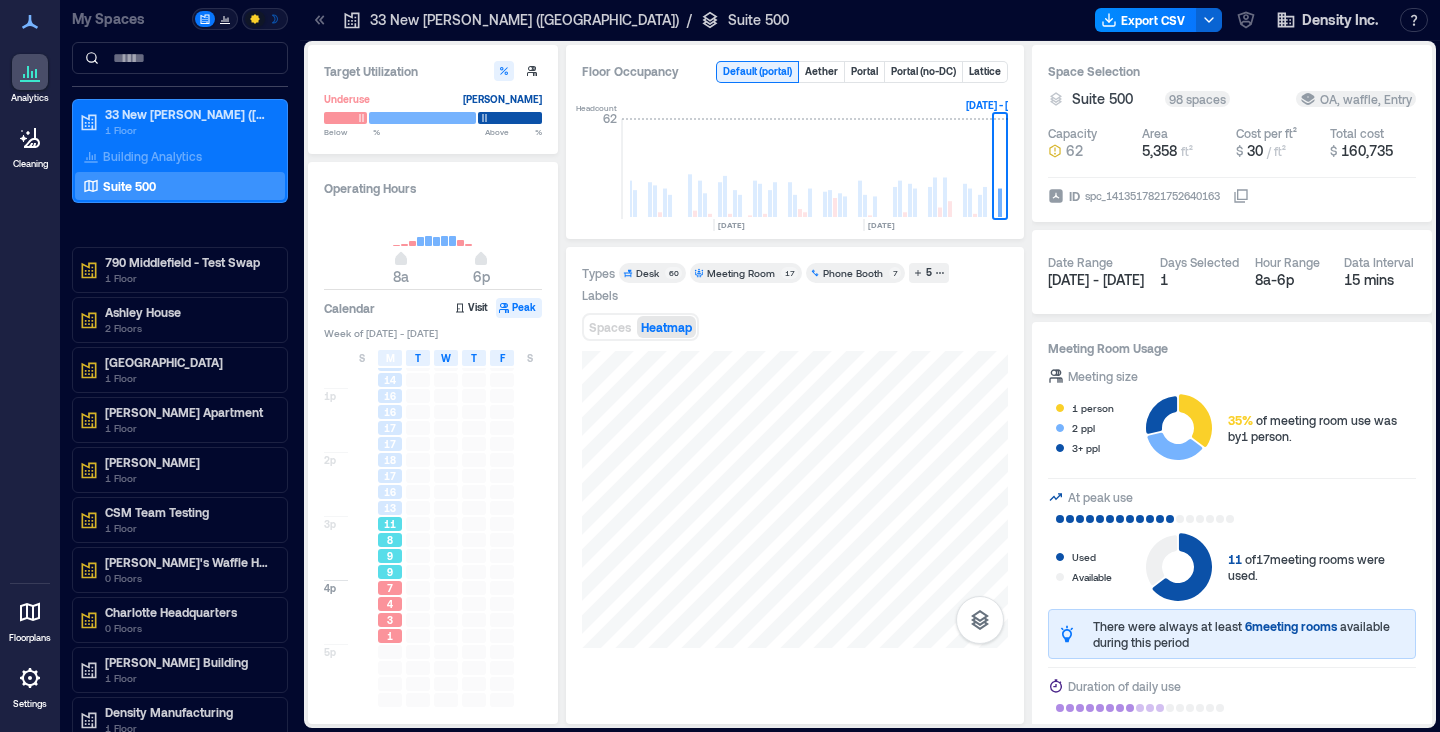 click on "9" at bounding box center [390, 572] 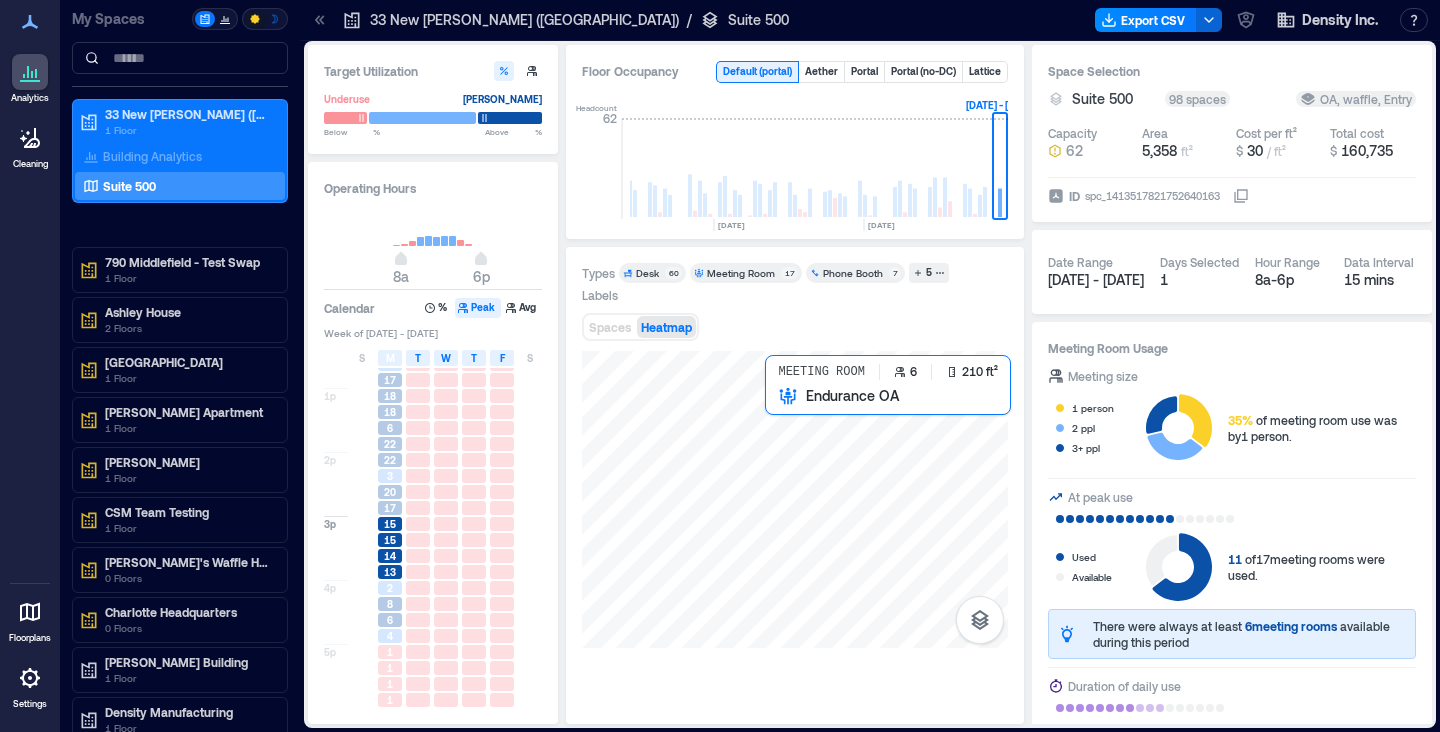 click at bounding box center (795, 499) 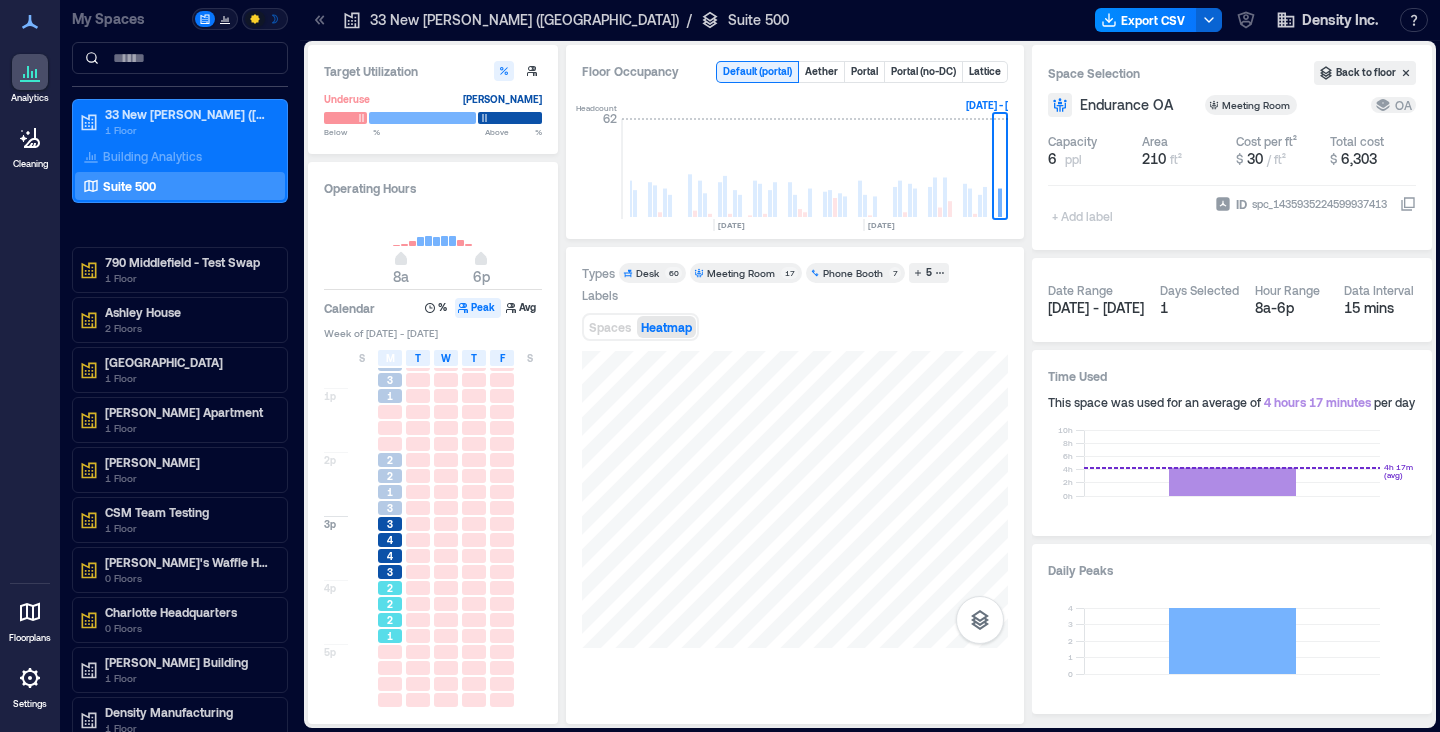 click on "2" at bounding box center [390, 604] 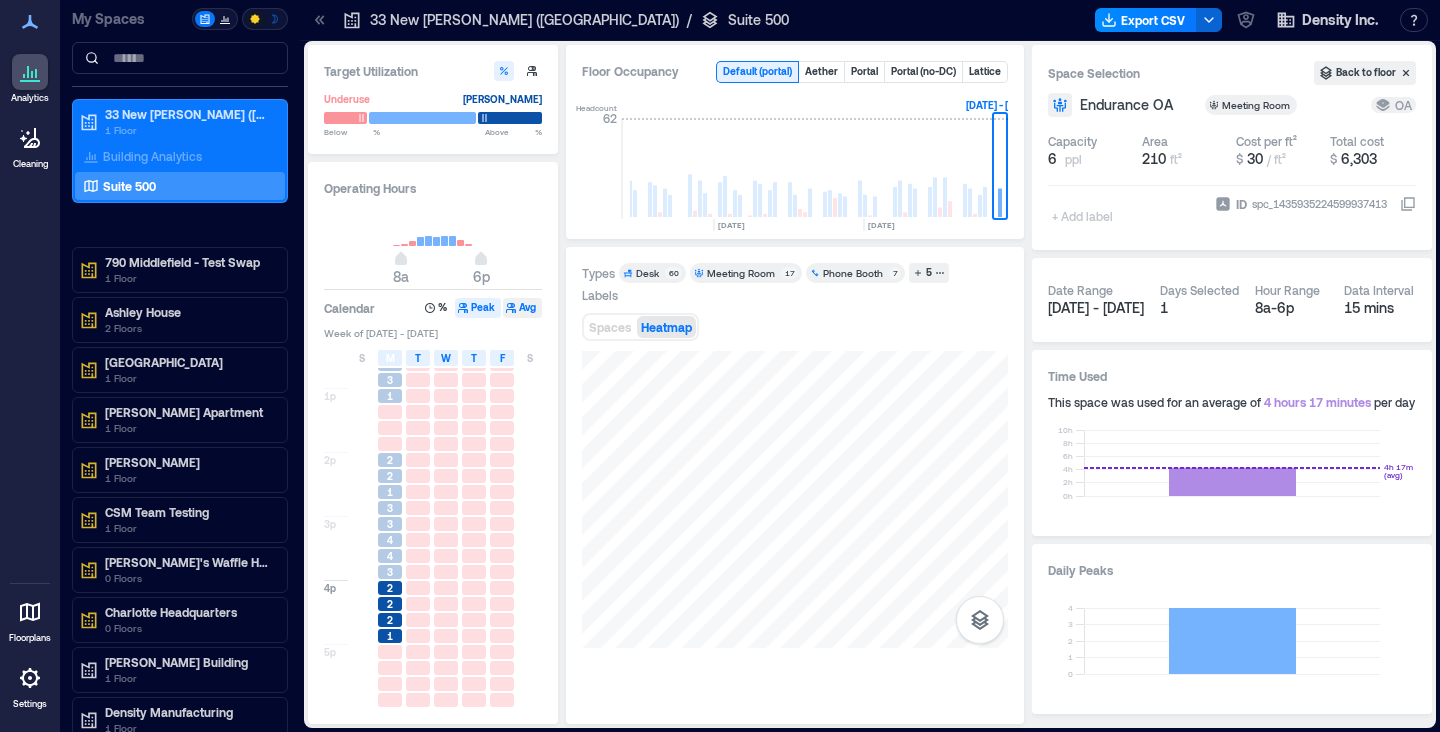 click on "Avg" at bounding box center (522, 308) 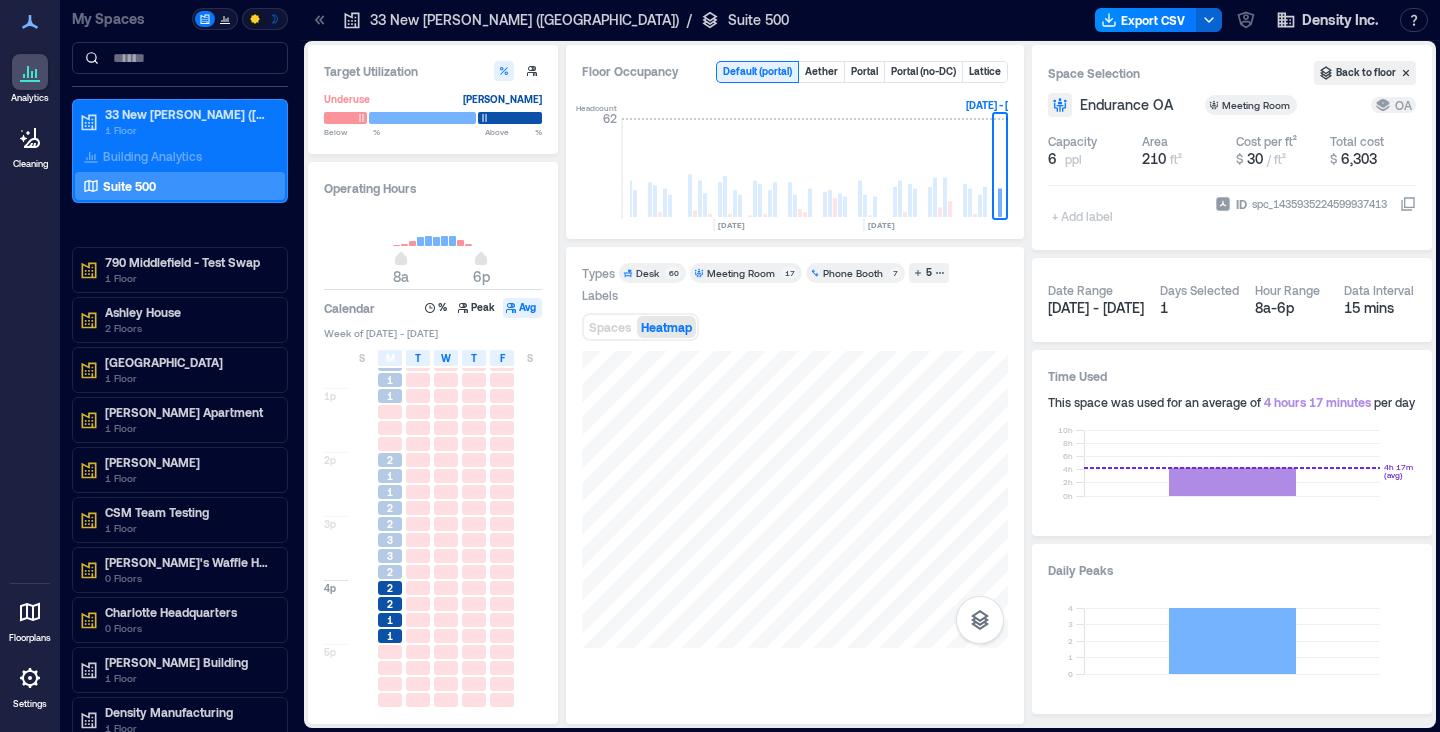 click on "Avg" at bounding box center (522, 308) 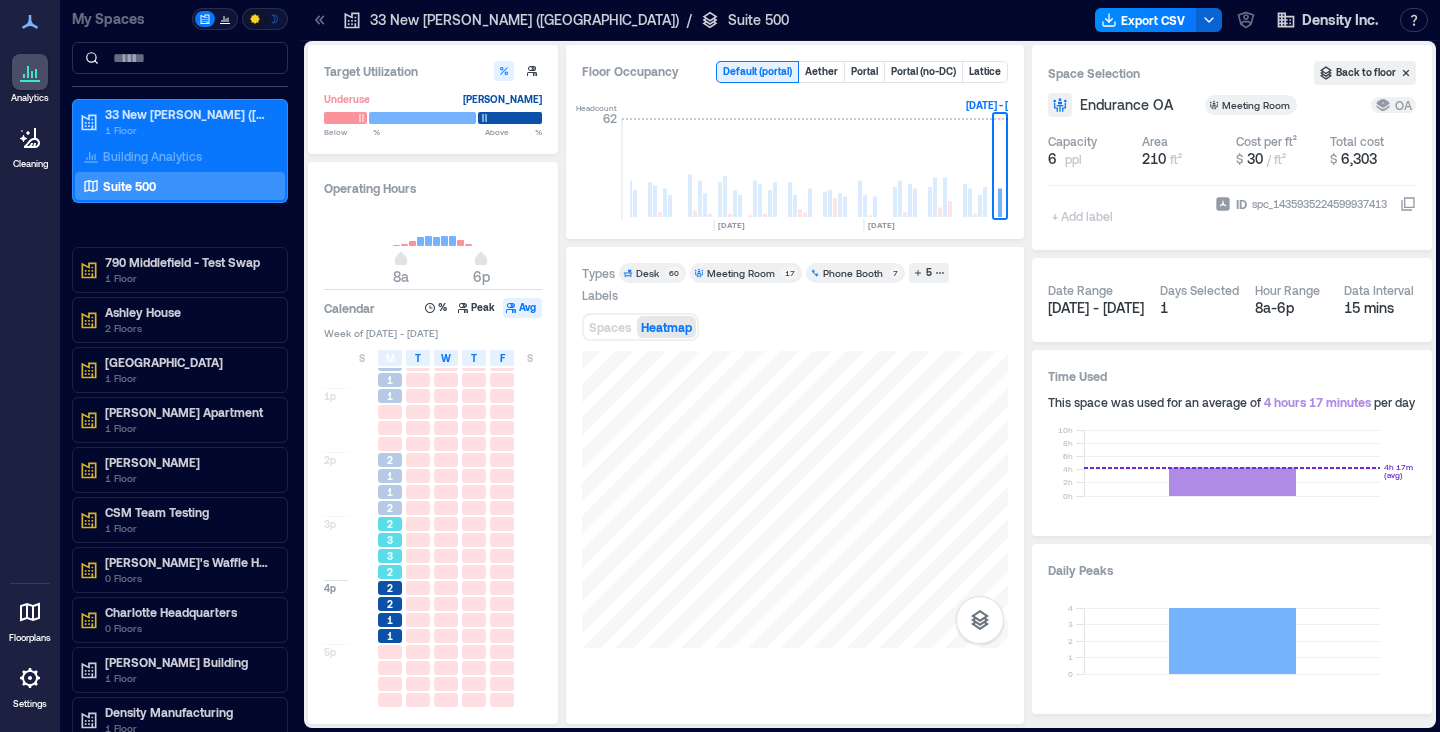 click on "3" at bounding box center (390, 556) 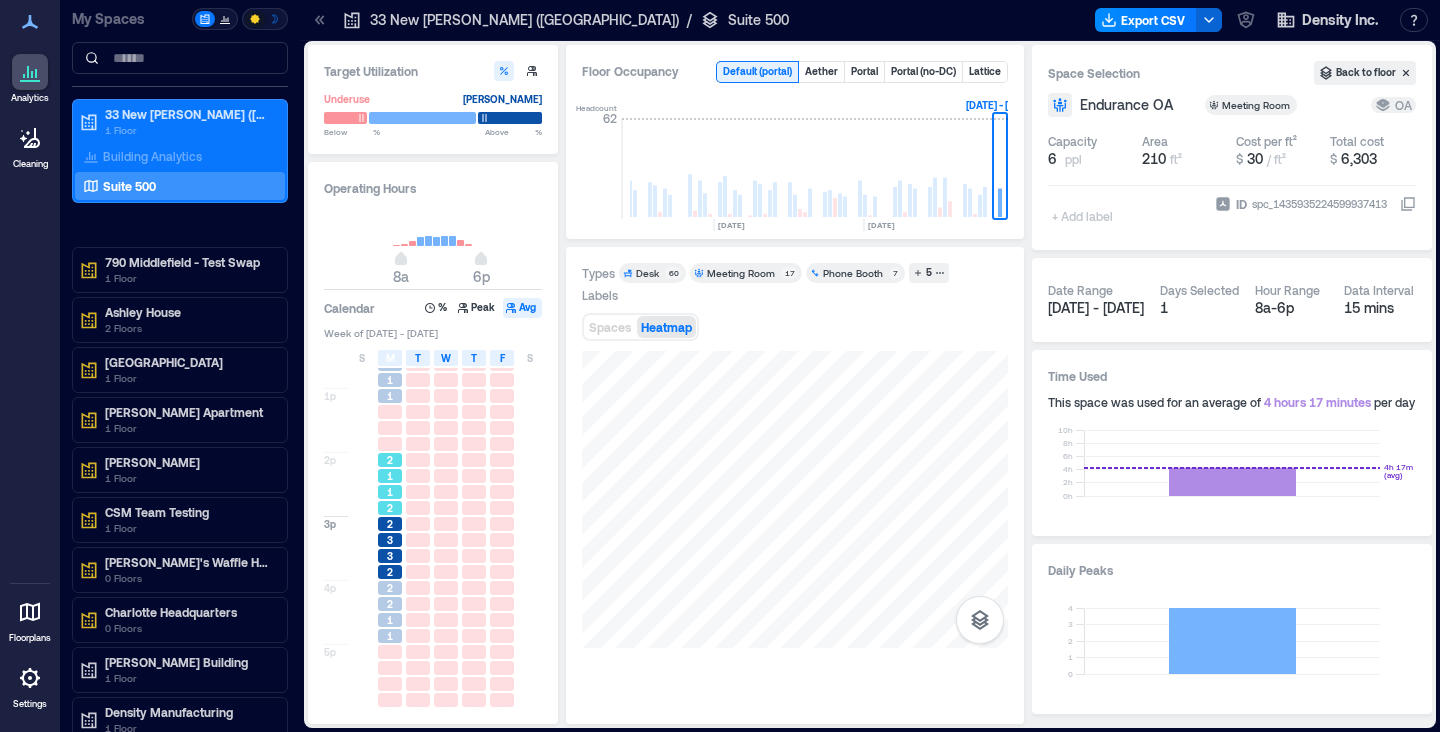 click on "1" at bounding box center (390, 492) 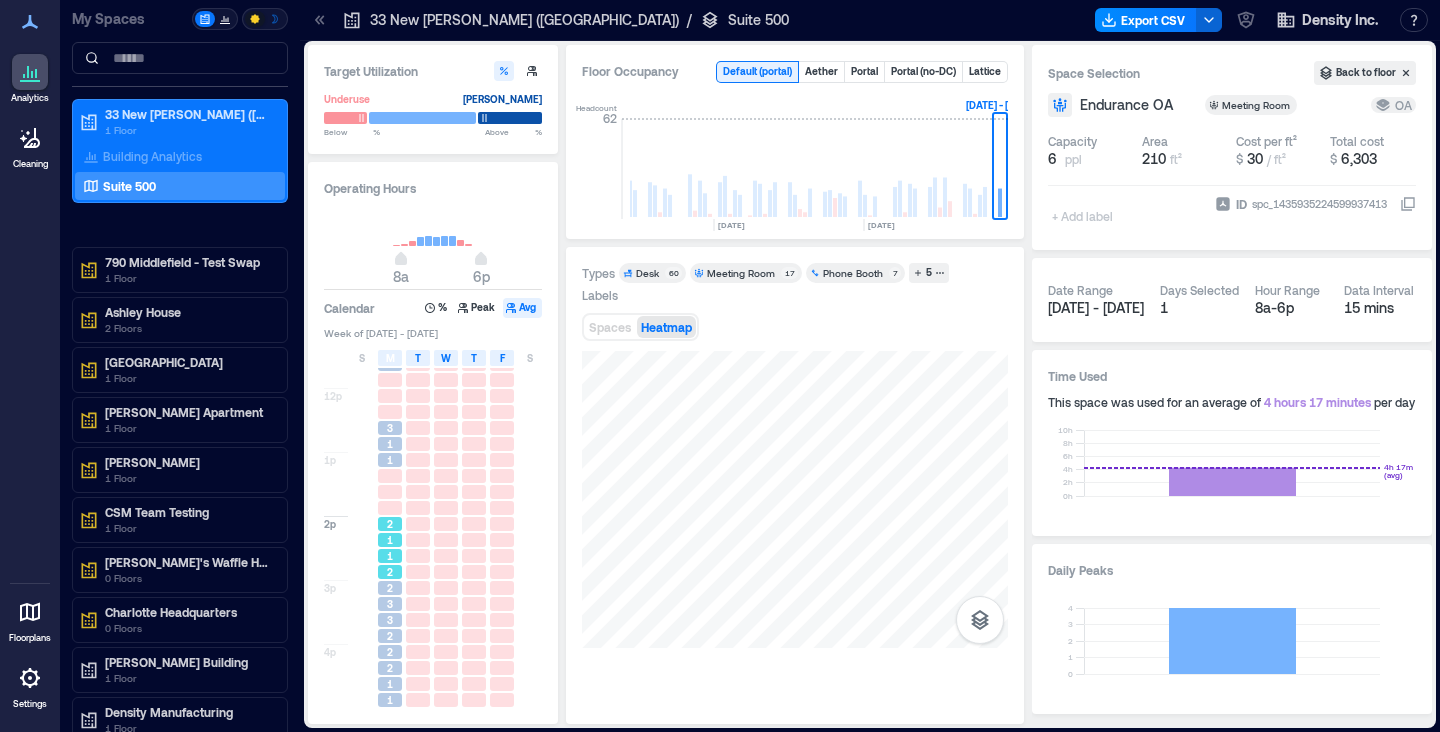 scroll, scrollTop: 226, scrollLeft: 0, axis: vertical 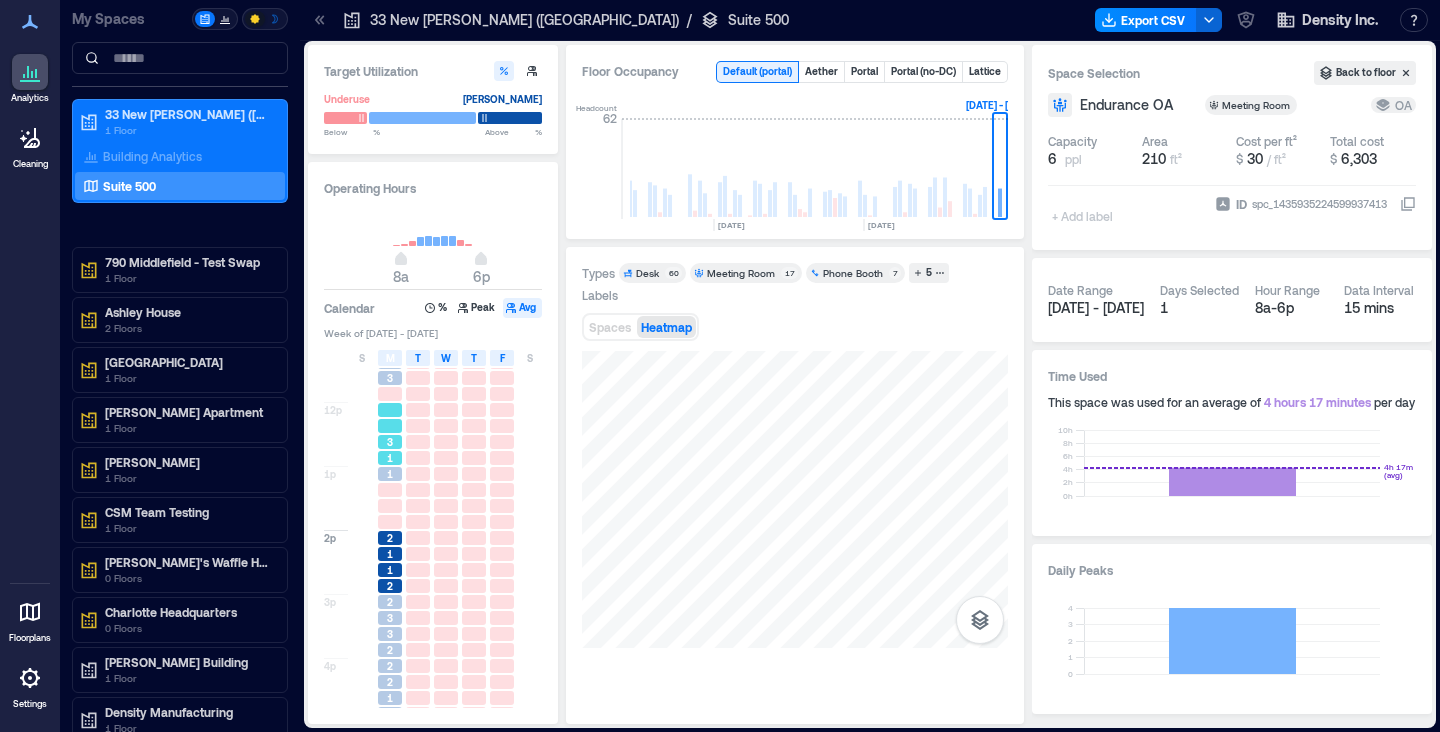 click on "1" at bounding box center [390, 458] 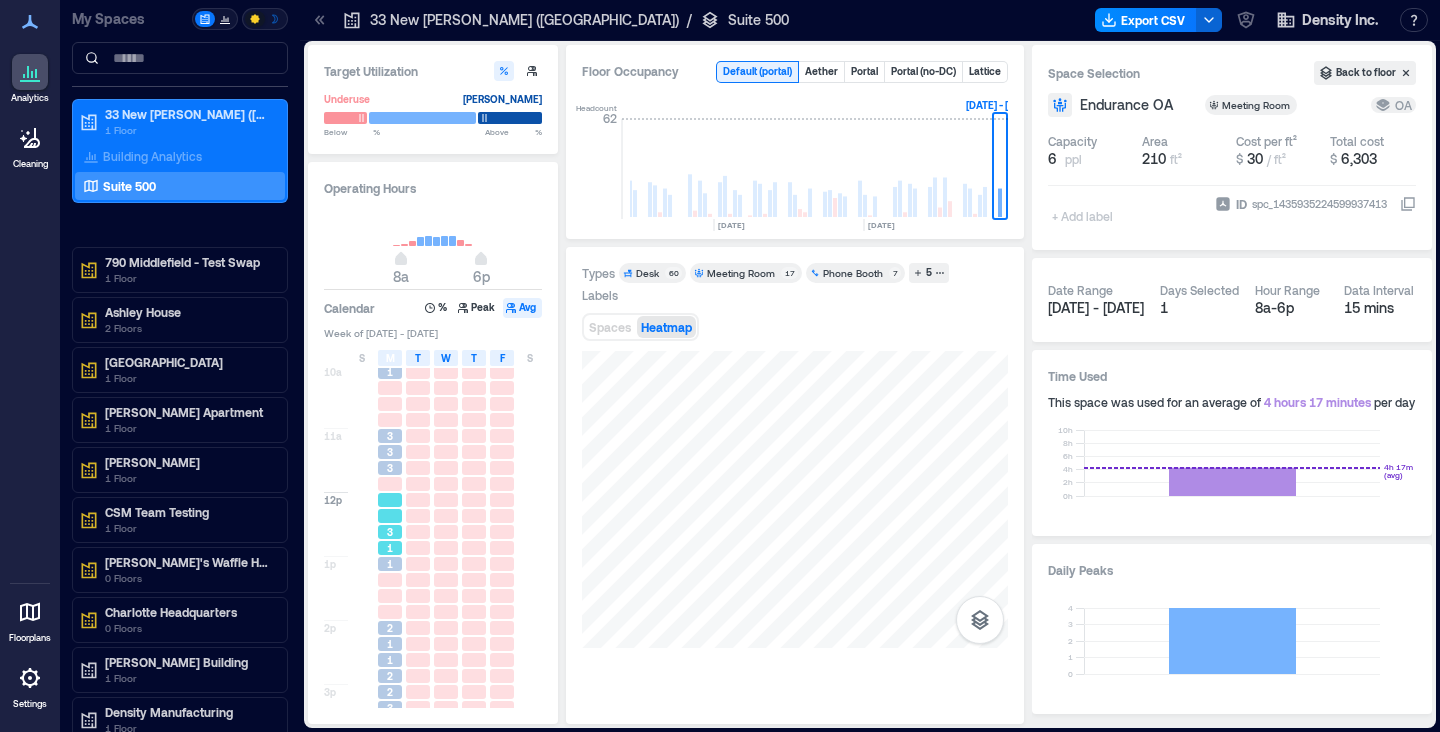 scroll, scrollTop: 85, scrollLeft: 0, axis: vertical 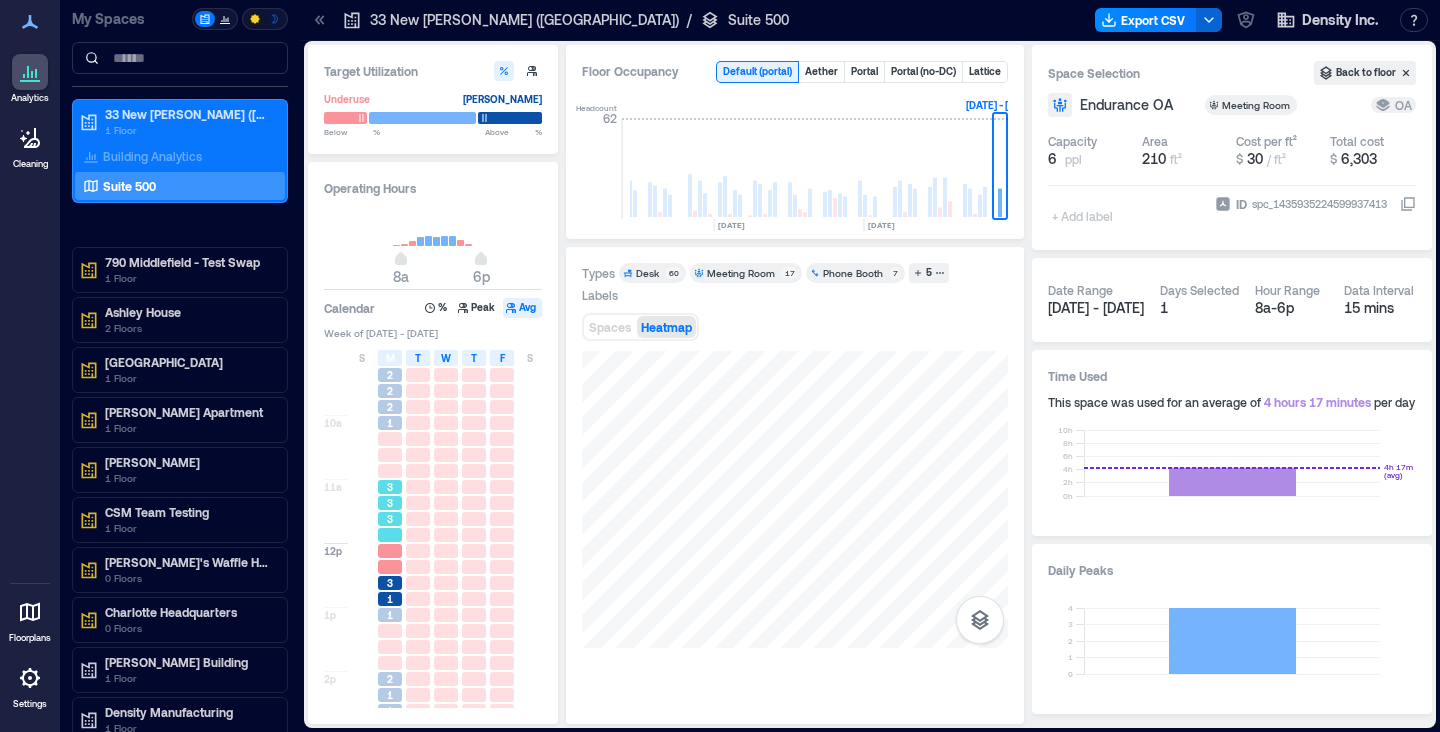 click on "3" at bounding box center (390, 503) 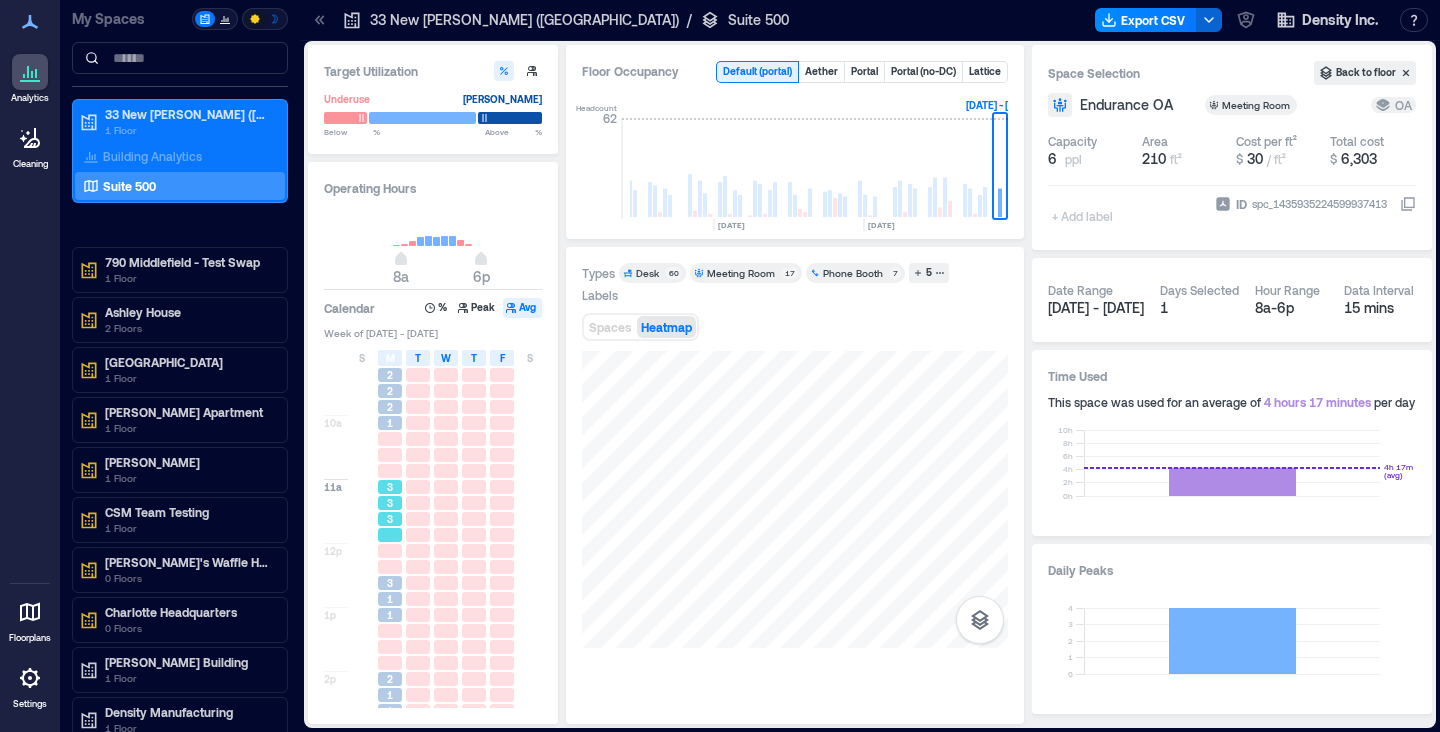 scroll, scrollTop: 8, scrollLeft: 0, axis: vertical 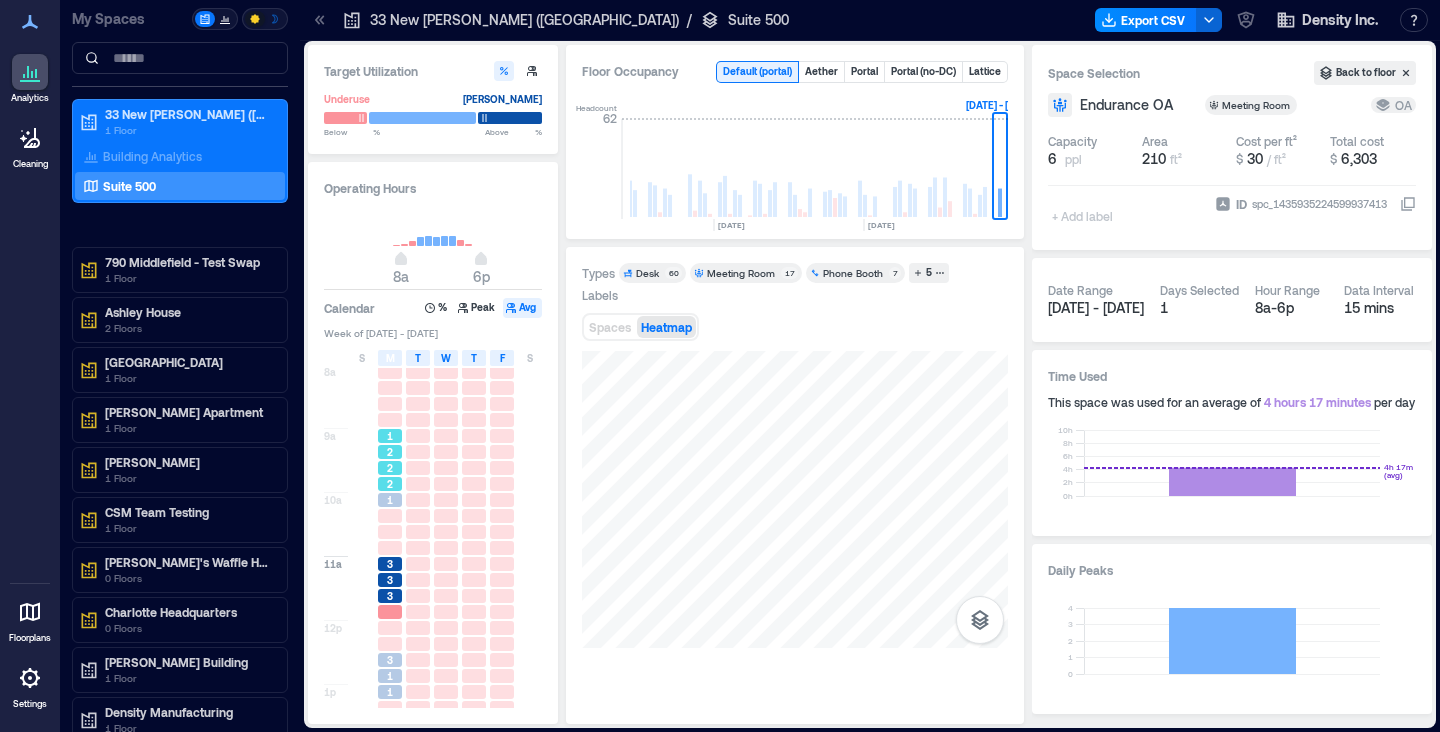 click on "2" at bounding box center [390, 484] 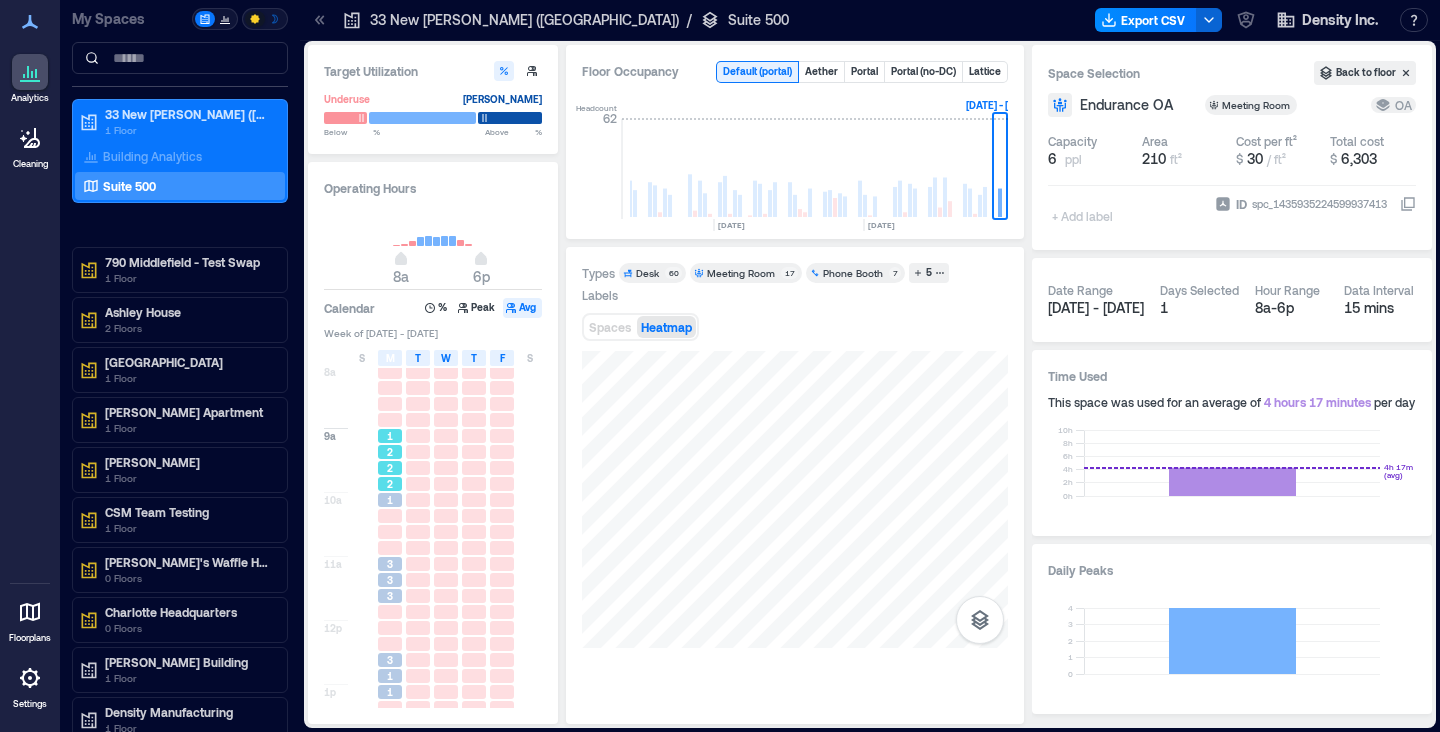 click at bounding box center (390, 420) 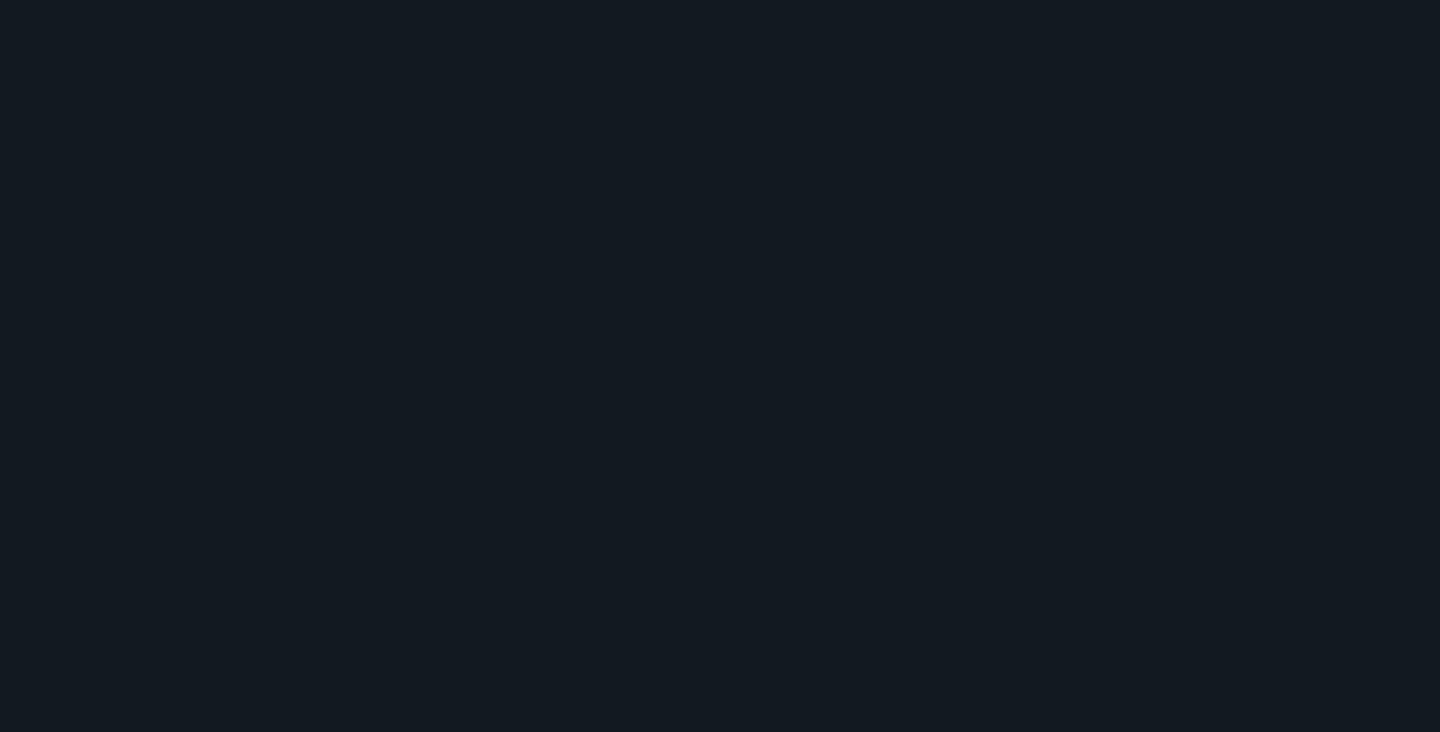 scroll, scrollTop: 0, scrollLeft: 0, axis: both 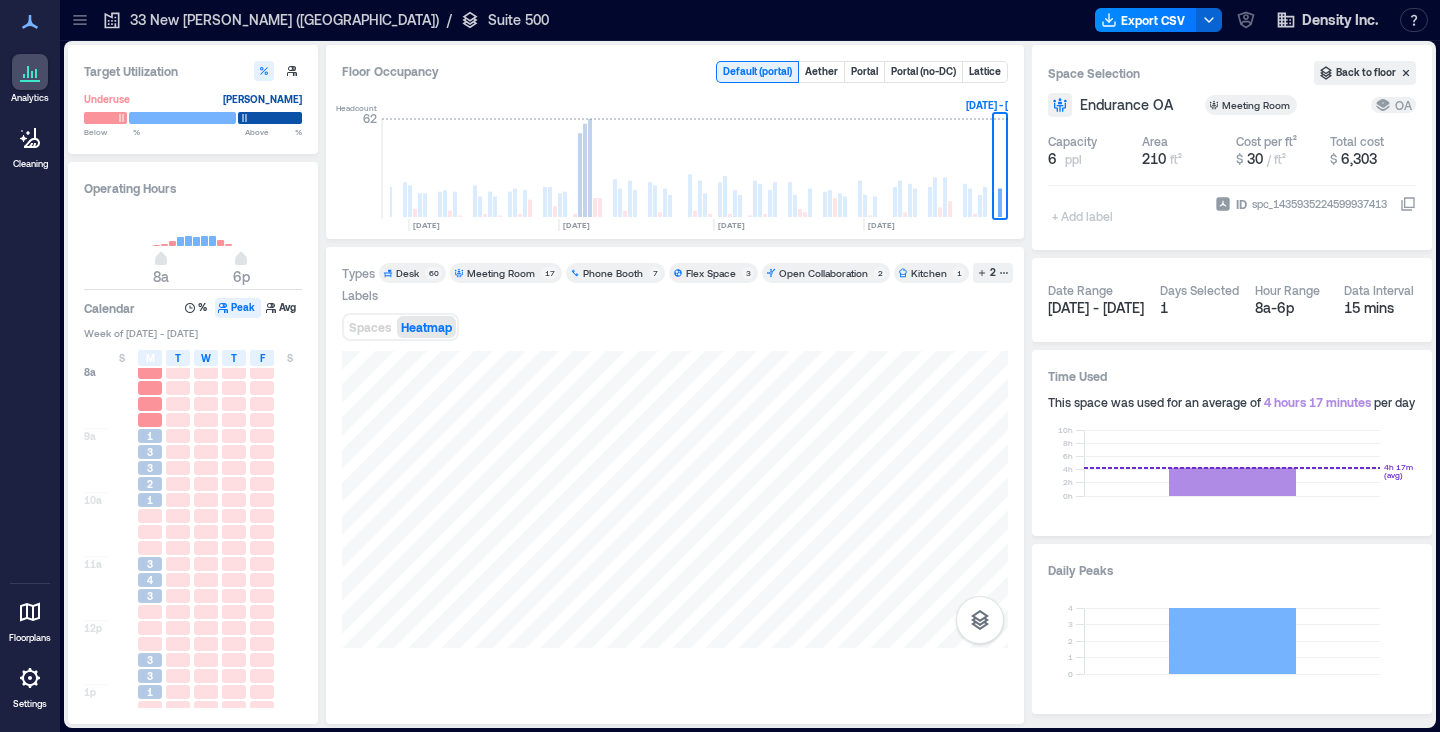 click on "Spaces Heatmap" at bounding box center (675, 327) 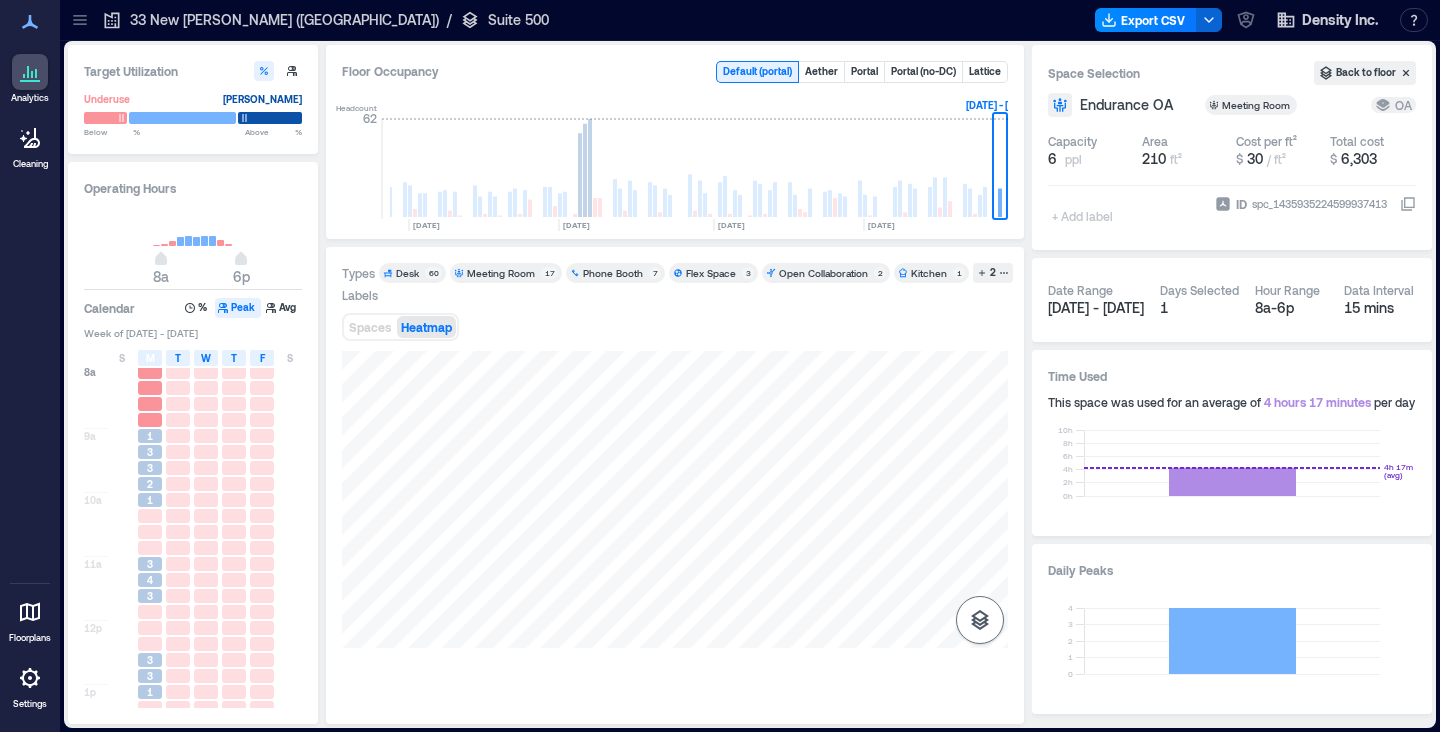click 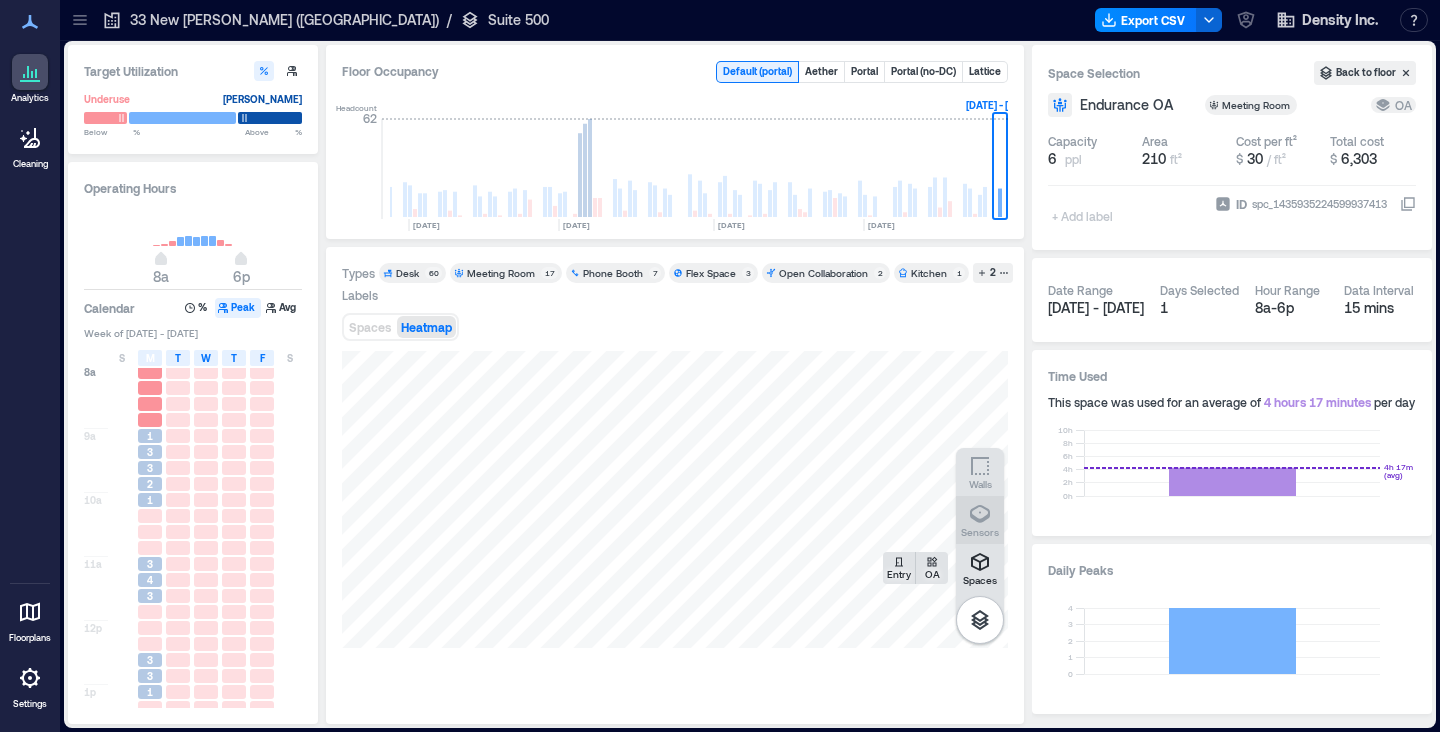 click on "Sensors" at bounding box center [980, 532] 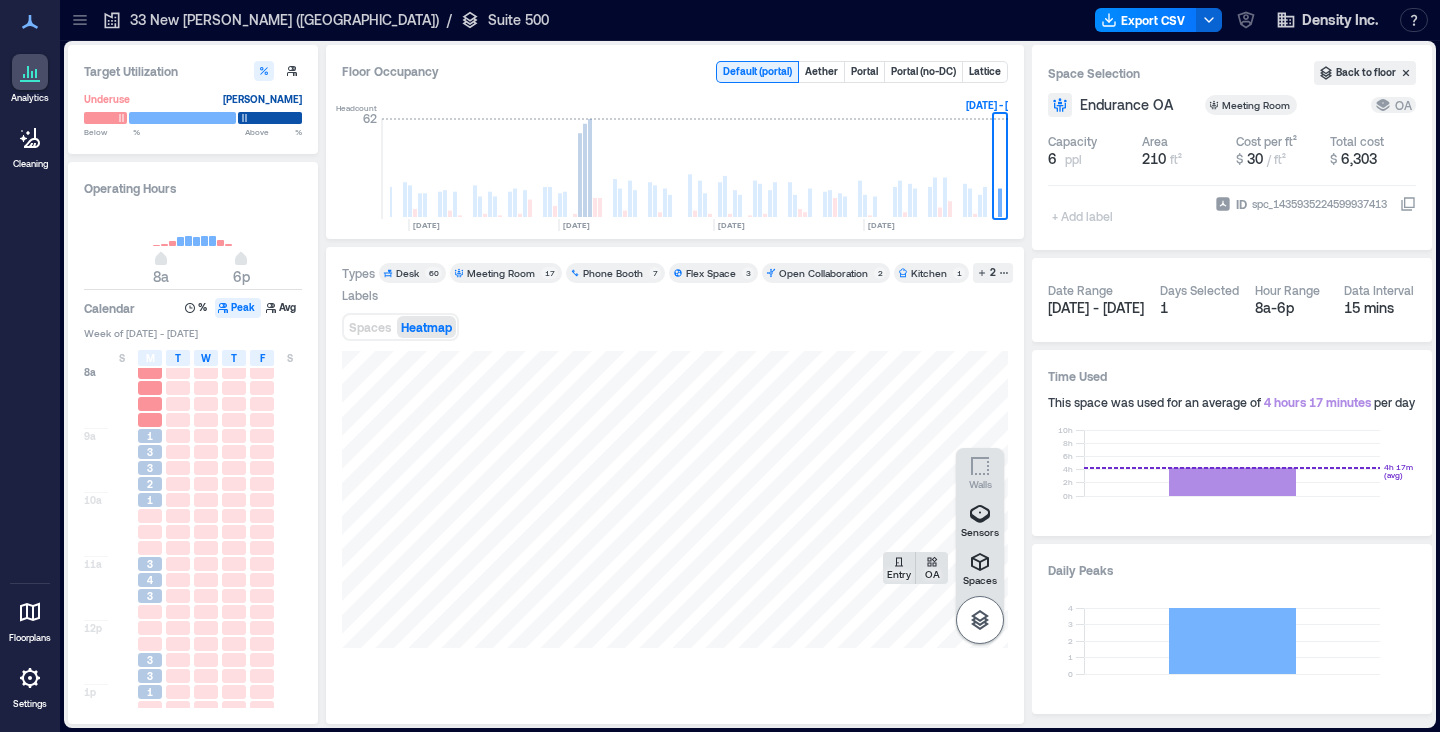 click 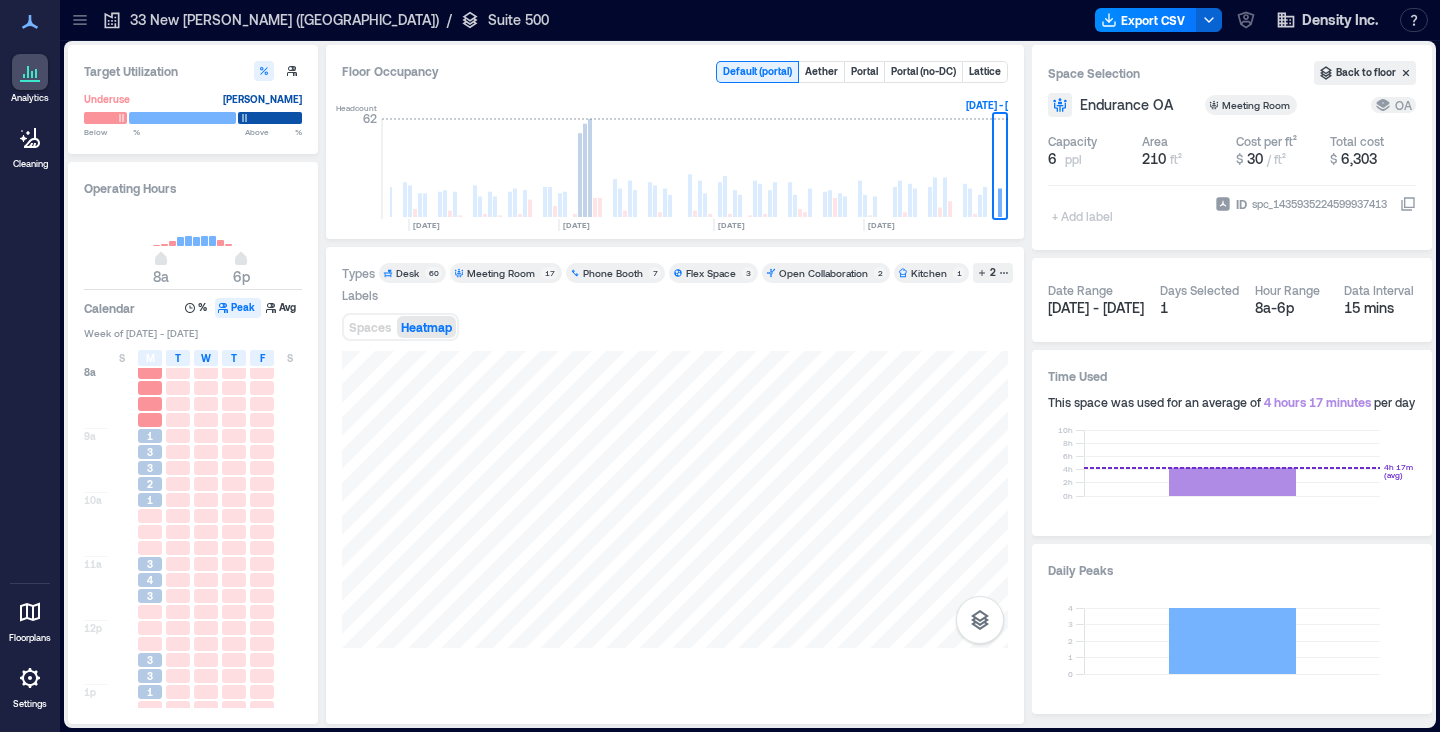 click on "Spaces Heatmap" at bounding box center (675, 327) 